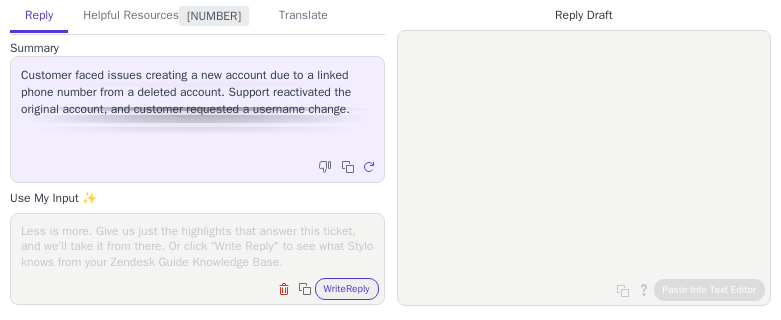 scroll, scrollTop: 0, scrollLeft: 0, axis: both 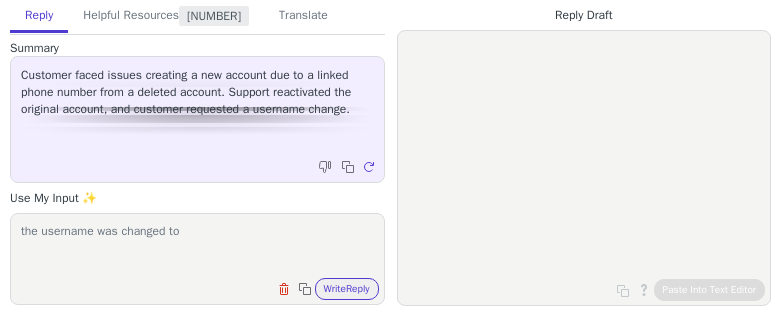 paste on "ilablx" 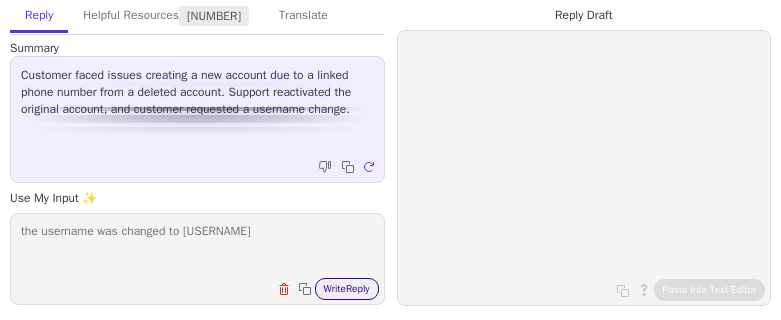 type on "the username was changed to ilablx" 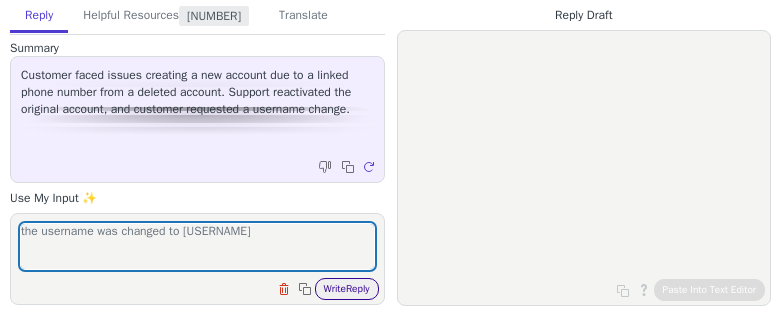 click on "Write  Reply" at bounding box center (347, 289) 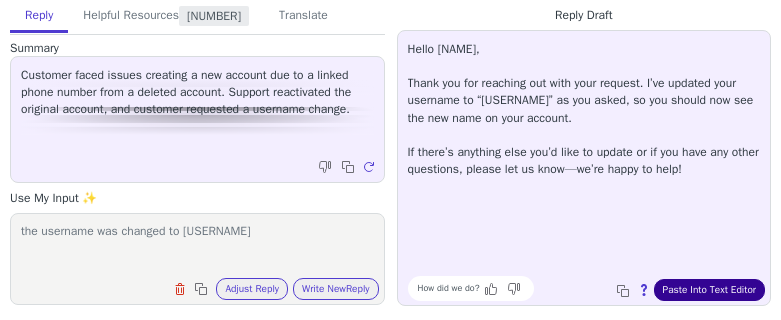 click on "Paste Into Text Editor" at bounding box center (709, 290) 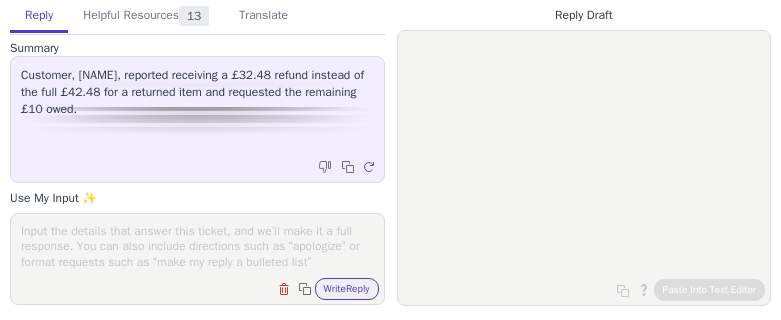 scroll, scrollTop: 0, scrollLeft: 0, axis: both 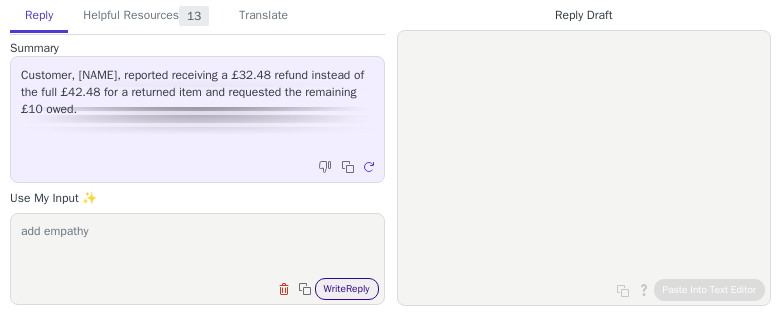 type on "add empathy" 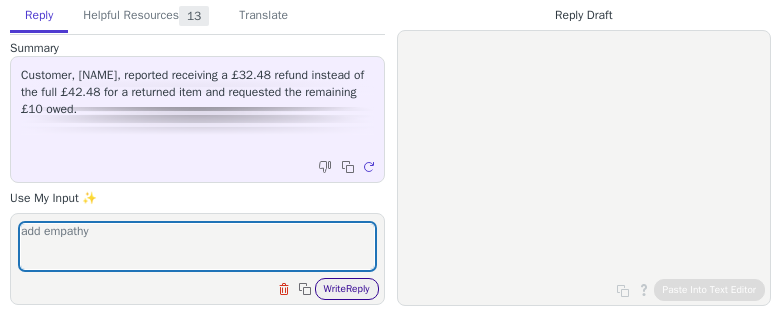 click on "Write  Reply" at bounding box center [347, 289] 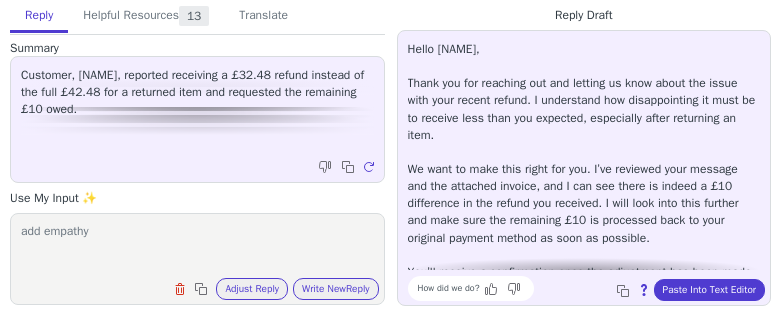click on "Hello [FIRST], Thank you for reaching out and letting us know about the issue with your recent refund. I understand how disappointing it must be to receive less than you expected, especially after returning an item. We want to make this right for you. I’ve reviewed your message and the attached invoice, and I can see there is indeed a £10 difference in the refund you received. I will look into this further and make sure the remaining £10 is processed back to your original payment method as soon as possible. You’ll receive a confirmation once the adjustment has been made. If you have any more questions or need further assistance in the meantime, please let us know—we’re here to help." at bounding box center [584, 178] 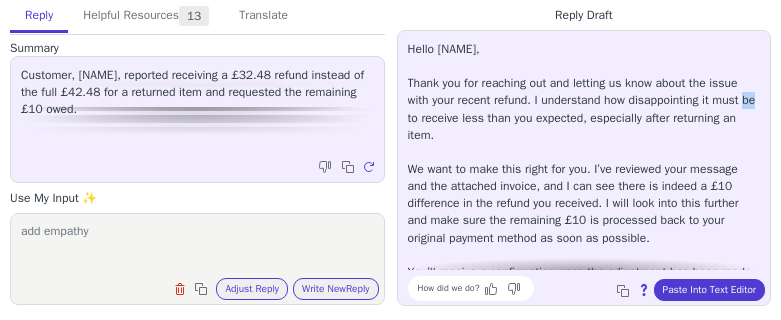 click on "Hello [FIRST], Thank you for reaching out and letting us know about the issue with your recent refund. I understand how disappointing it must be to receive less than you expected, especially after returning an item. We want to make this right for you. I’ve reviewed your message and the attached invoice, and I can see there is indeed a £10 difference in the refund you received. I will look into this further and make sure the remaining £10 is processed back to your original payment method as soon as possible. You’ll receive a confirmation once the adjustment has been made. If you have any more questions or need further assistance in the meantime, please let us know—we’re here to help." at bounding box center (584, 178) 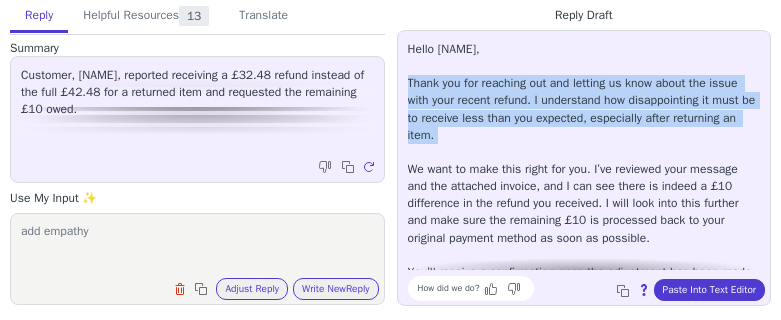 click on "Hello [FIRST], Thank you for reaching out and letting us know about the issue with your recent refund. I understand how disappointing it must be to receive less than you expected, especially after returning an item. We want to make this right for you. I’ve reviewed your message and the attached invoice, and I can see there is indeed a £10 difference in the refund you received. I will look into this further and make sure the remaining £10 is processed back to your original payment method as soon as possible. You’ll receive a confirmation once the adjustment has been made. If you have any more questions or need further assistance in the meantime, please let us know—we’re here to help." at bounding box center [584, 178] 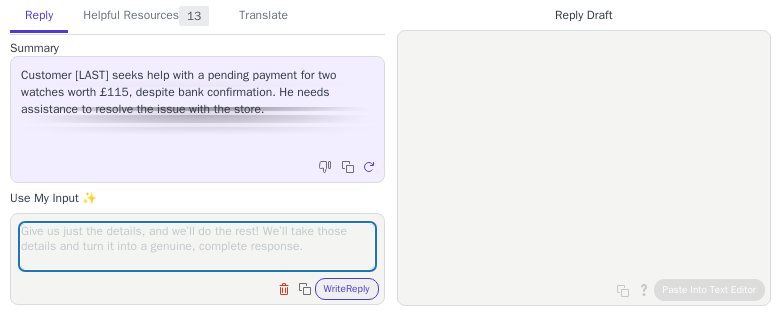 scroll, scrollTop: 0, scrollLeft: 0, axis: both 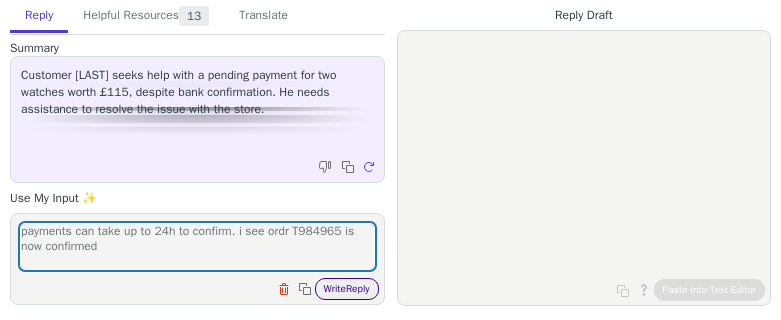 type on "payments can take up to 24h to confirm. i see ordr T984965 is now confirmed" 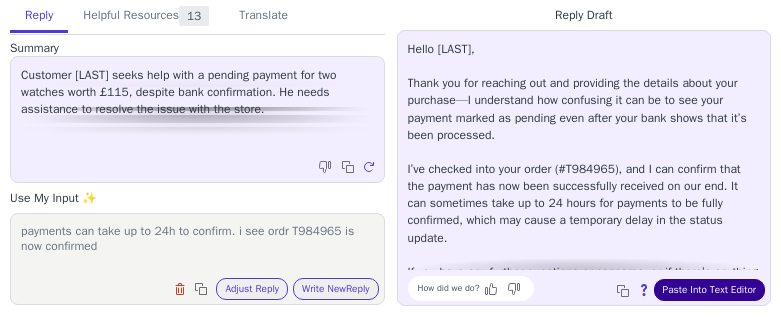 click on "Paste Into Text Editor" at bounding box center [709, 290] 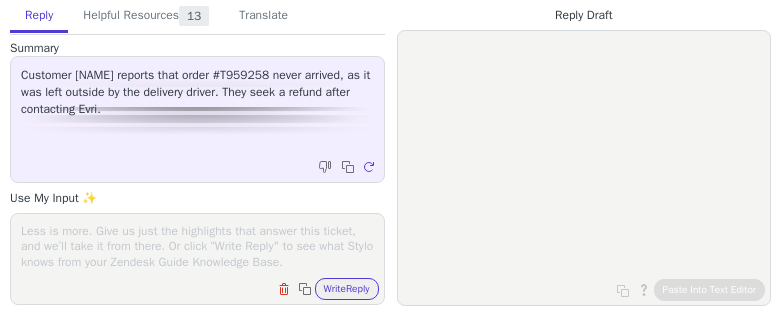 scroll, scrollTop: 0, scrollLeft: 0, axis: both 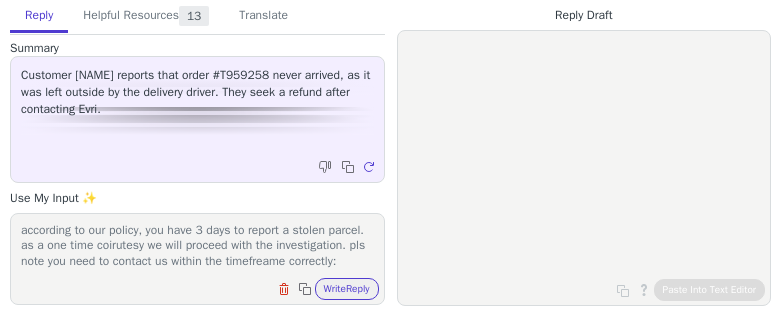 paste on "https://support.tilt.app/tilt-help-desk/returns-and-refunds/refunds-and-cancellation-policy" 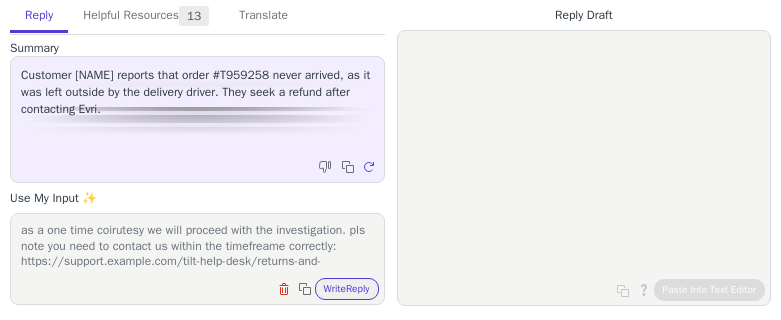 scroll, scrollTop: 31, scrollLeft: 0, axis: vertical 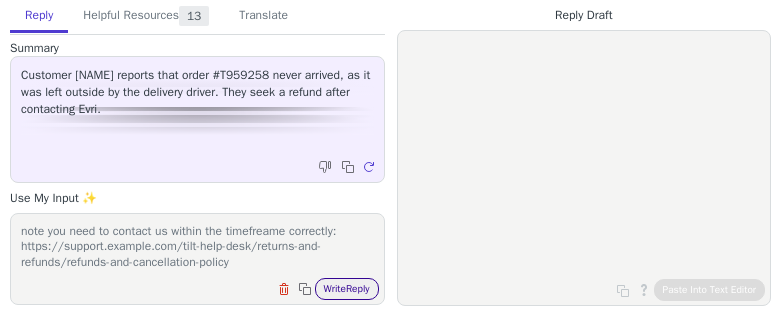 type on "according to our policy, you have 3 days to report a stolen parcel. as a one time coirutesy we will proceed with the investigation. pls note you need to contact us within the timefreame correctly: https://support.example.com/tilt-help-desk/returns-and-refunds/refunds-and-cancellation-policy" 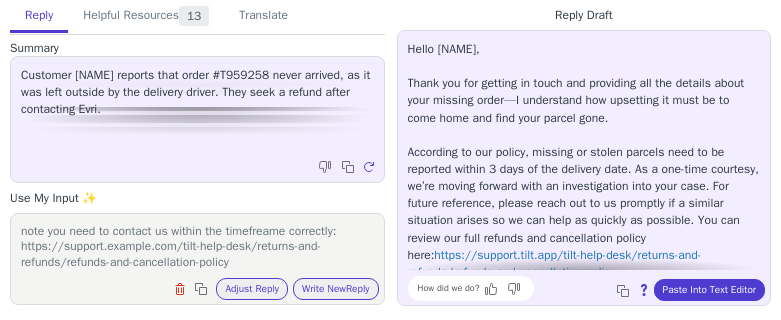 click on "Hello [NAME], Thank you for getting in touch and providing all the details about your missing order—I understand how upsetting it must be to come home and find your parcel gone. According to our policy, missing or stolen parcels need to be reported within 3 days of the delivery date. As a one-time courtesy, we’re moving forward with an investigation into your case. For future reference, please reach out to us promptly if a similar situation arises so we can help as quickly as possible. You can review our full refunds and cancellation policy here:  https://support.tilt.app/tilt-help-desk/returns-and-refunds/refunds-and-cancellation-policy We’ll be in touch as soon as we have an update. If you have any other questions, please let us know. How did we do?   Copy to clipboard About this reply Paste Into Text Editor" at bounding box center [584, 168] 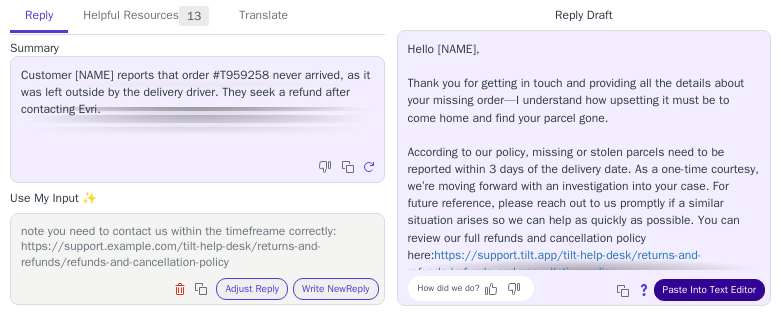 click on "Paste Into Text Editor" at bounding box center (709, 290) 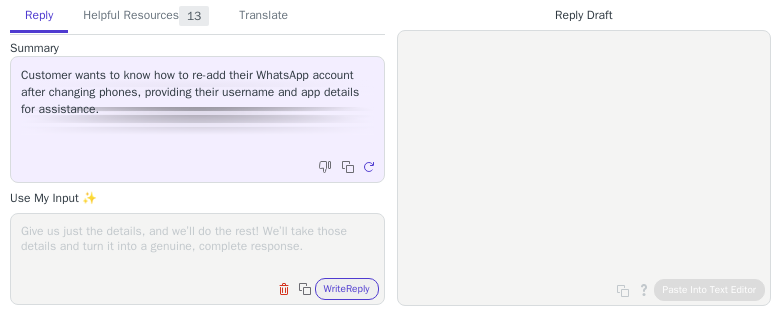 scroll, scrollTop: 0, scrollLeft: 0, axis: both 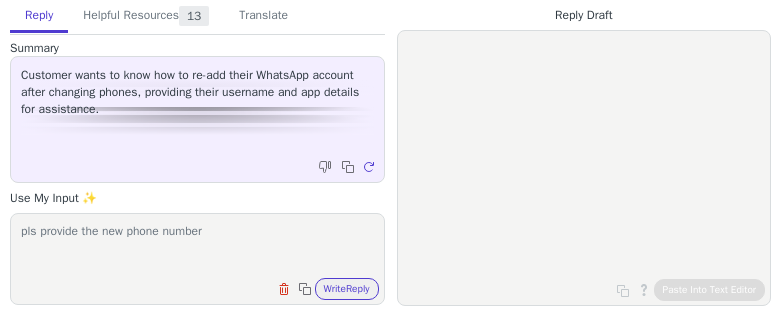 click on "pls provide the new phone number" at bounding box center (197, 246) 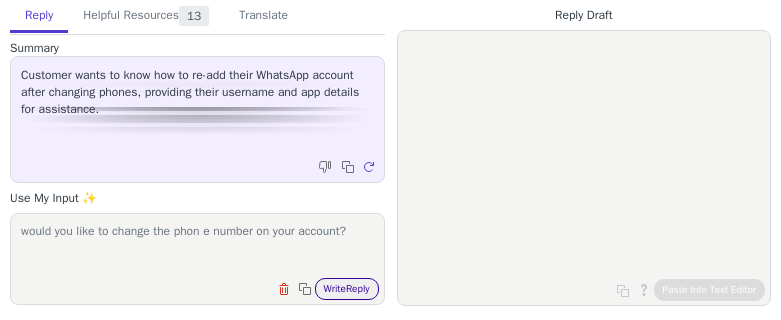 type on "would you like to change the phon e number on your account?" 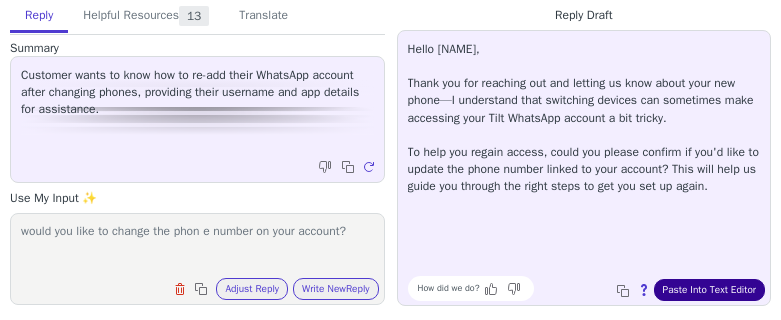 click on "Paste Into Text Editor" at bounding box center (709, 290) 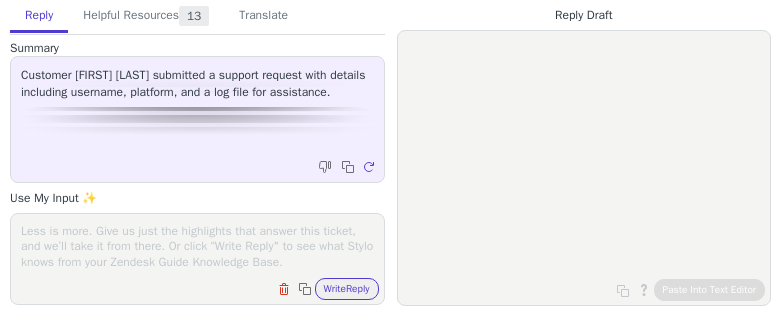 scroll, scrollTop: 0, scrollLeft: 0, axis: both 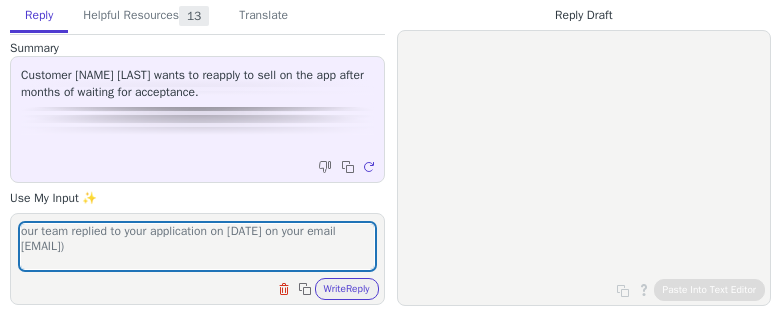 click on "our team replied to your application on [DATE] on your email [EMAIL])" at bounding box center (197, 246) 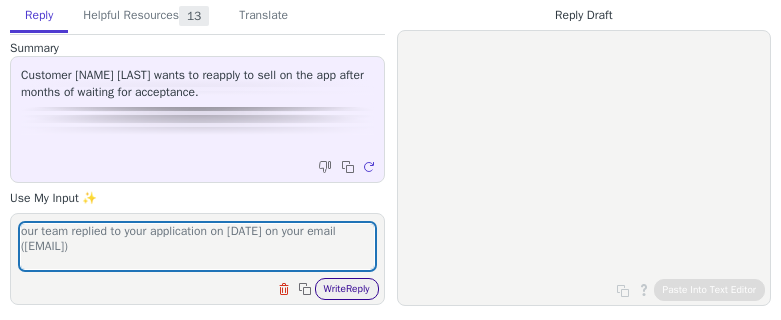 type on "our team replied to your application on [DATE] on your email ([EMAIL])" 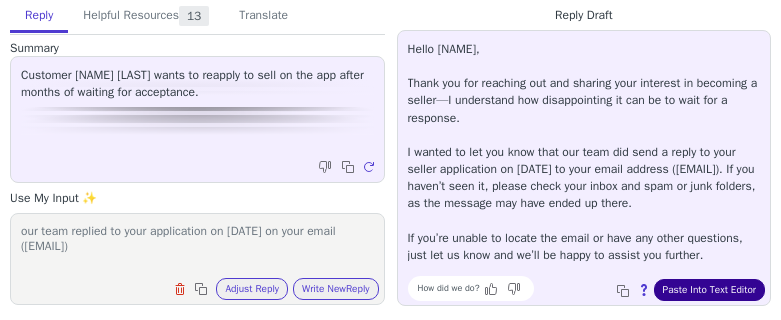 click on "Paste Into Text Editor" at bounding box center (709, 290) 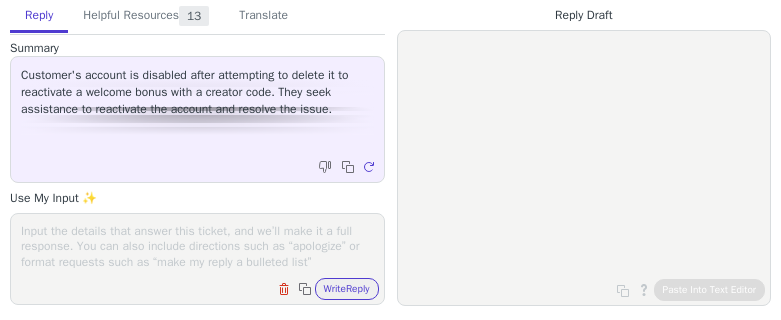 scroll, scrollTop: 0, scrollLeft: 0, axis: both 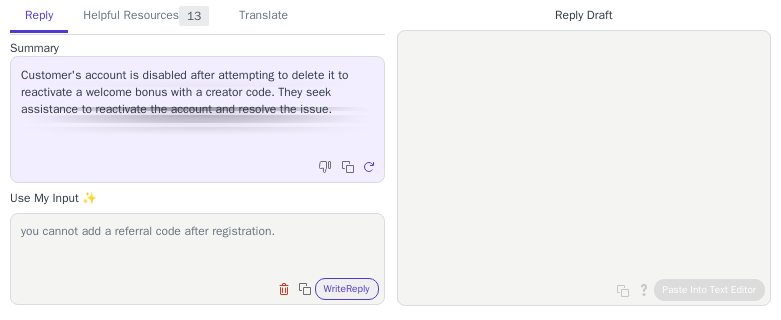 click on "you cannot add a referral code after registration." at bounding box center [197, 246] 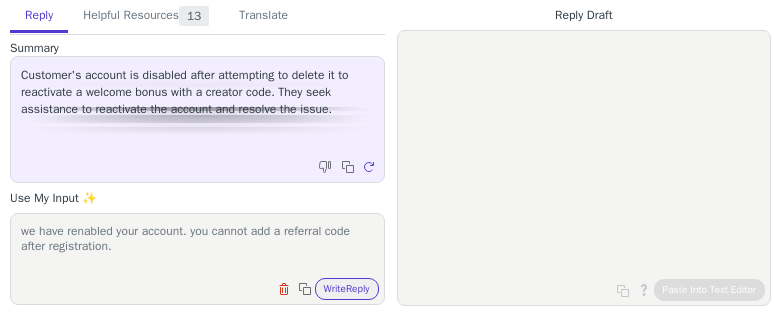 click on "we have renabled your account. you cannot add a referral code after registration." at bounding box center (197, 246) 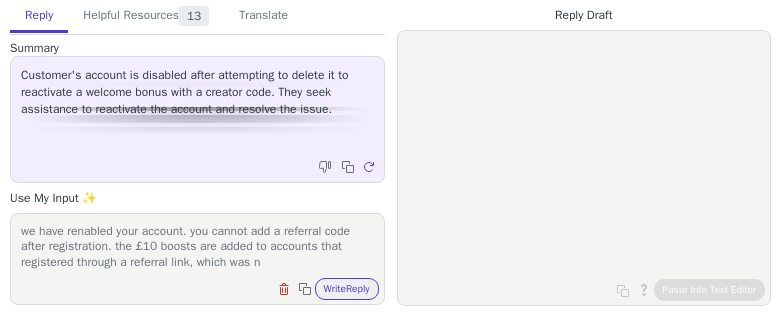 scroll, scrollTop: 15, scrollLeft: 0, axis: vertical 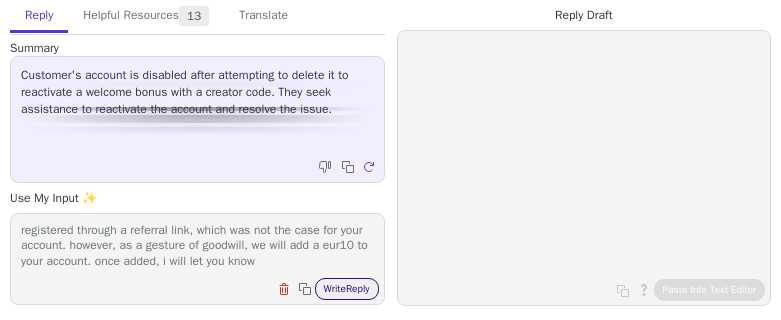 type on "we have renabled your account. you cannot add a referral code after registration. the £10 boosts are added to accounts that registered through a referral link, which was not the case for your account. however, as a gesture of goodwill, we will add a eur10 to your account. once added, i will let you know" 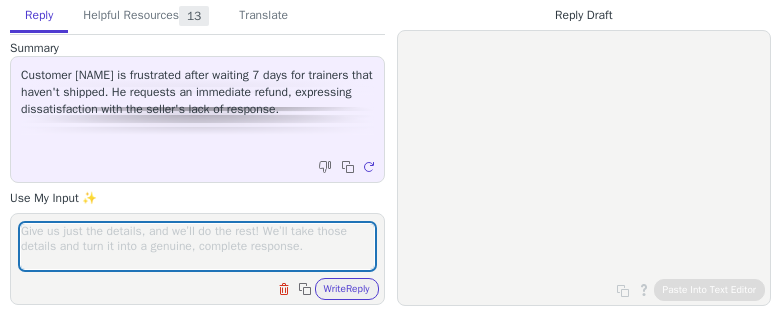 scroll, scrollTop: 0, scrollLeft: 0, axis: both 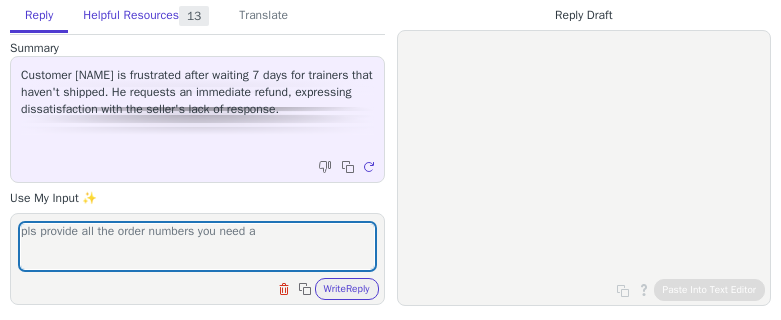 type on "pls provide all the order numbers you need a" 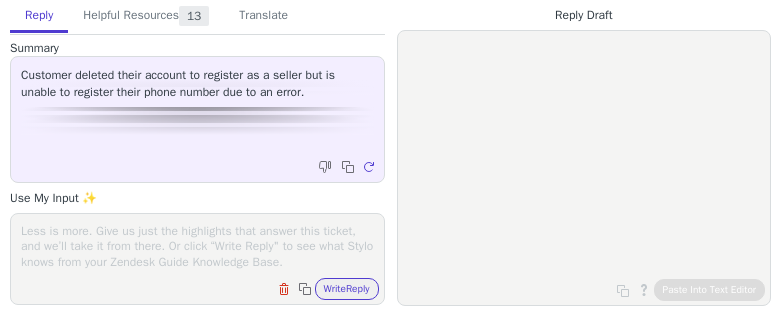 scroll, scrollTop: 0, scrollLeft: 0, axis: both 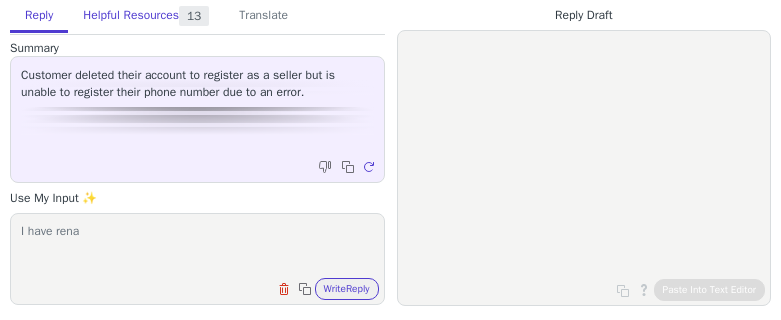 type on "I have rena" 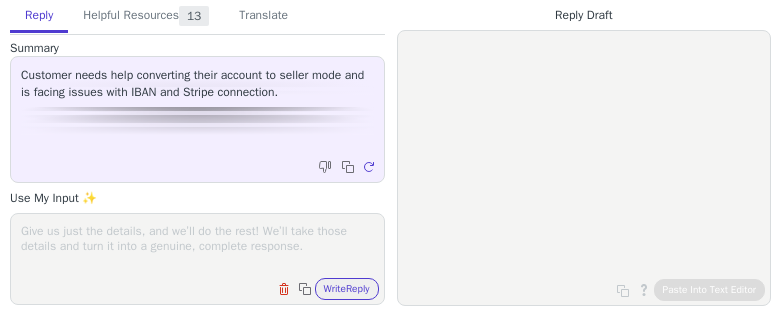 scroll, scrollTop: 0, scrollLeft: 0, axis: both 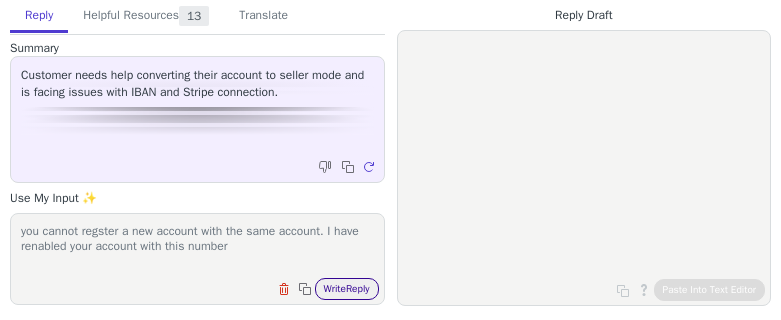 type on "you cannot regster a new account with the same account. I have renabled your account with this number" 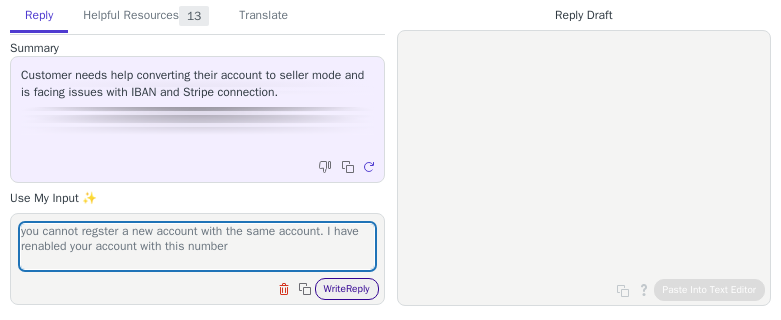click on "Write  Reply" at bounding box center [347, 289] 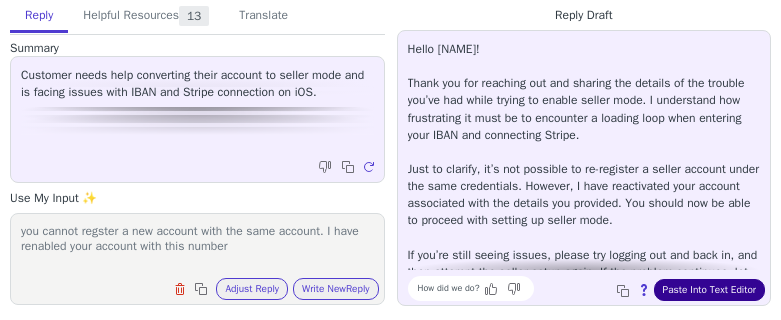 click on "Paste Into Text Editor" at bounding box center [709, 290] 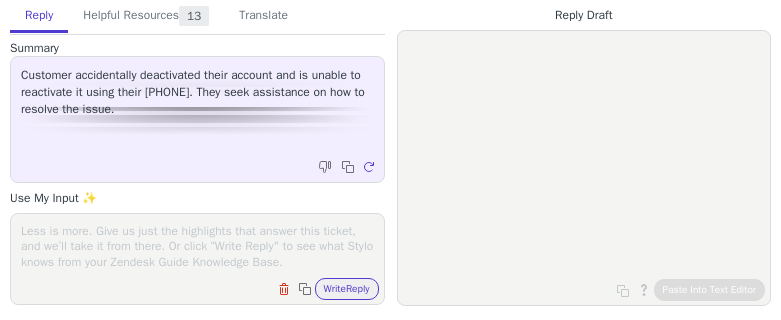 scroll, scrollTop: 0, scrollLeft: 0, axis: both 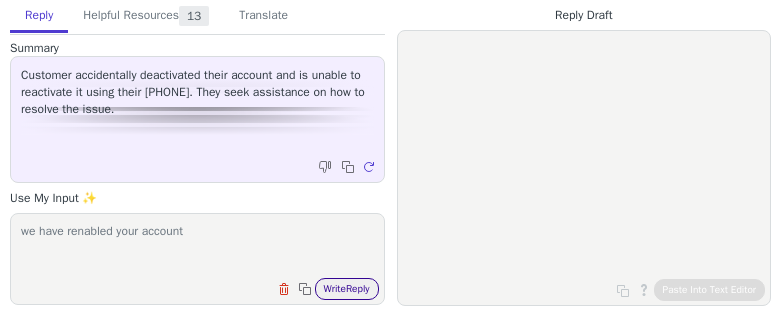 type on "we have renabled your account" 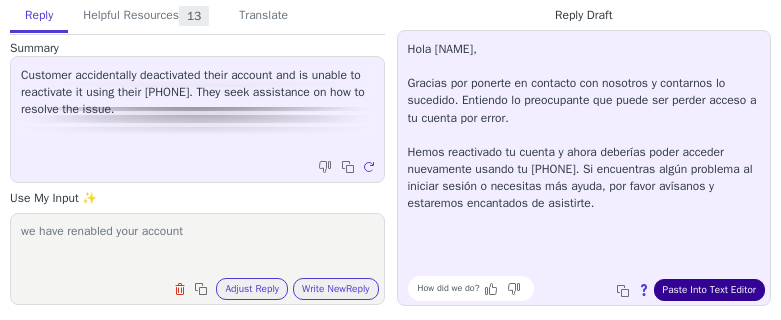 click on "Paste Into Text Editor" at bounding box center [709, 290] 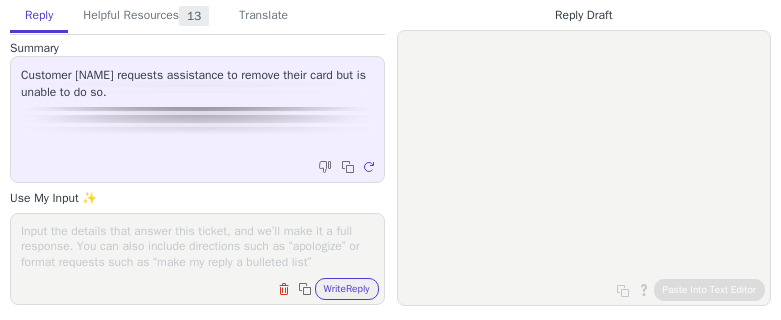 scroll, scrollTop: 0, scrollLeft: 0, axis: both 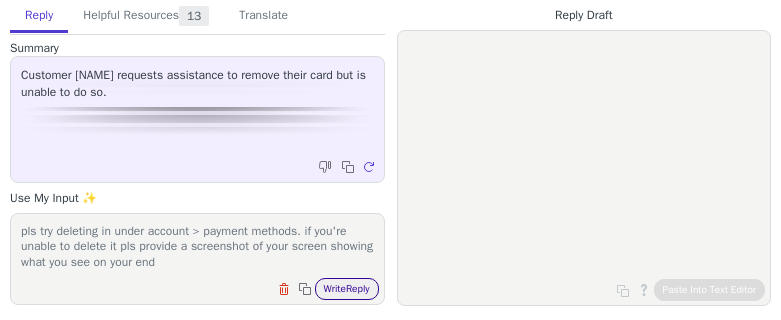 type on "pls try deleting in under account > payment methods. if you're unable to delete it pls provide a screenshot of your screen showing what you see on your end" 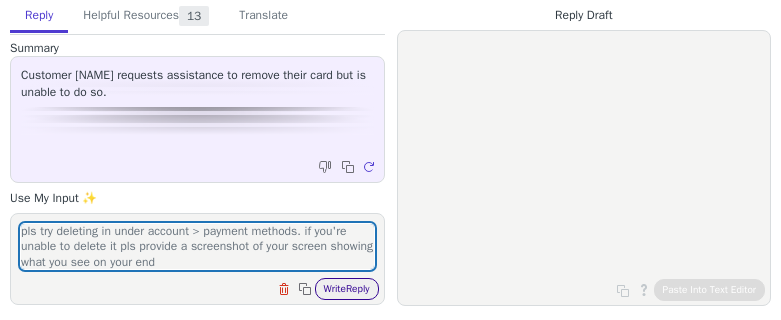 click on "Write  Reply" at bounding box center [347, 289] 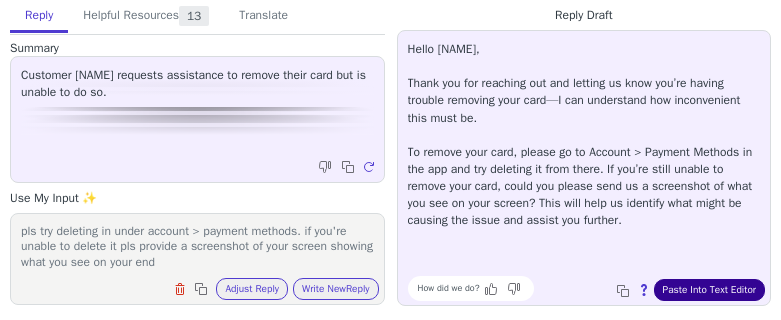 click on "Paste Into Text Editor" at bounding box center [709, 290] 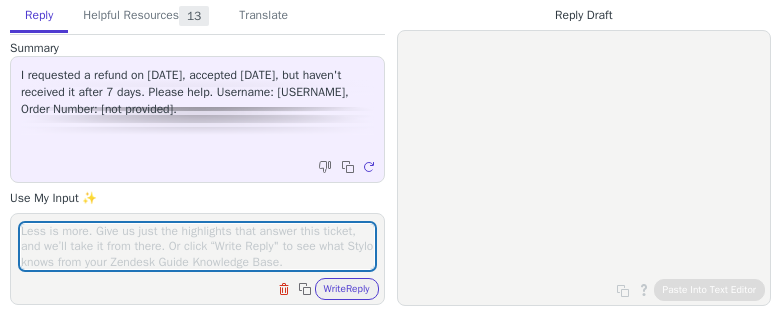 scroll, scrollTop: 0, scrollLeft: 0, axis: both 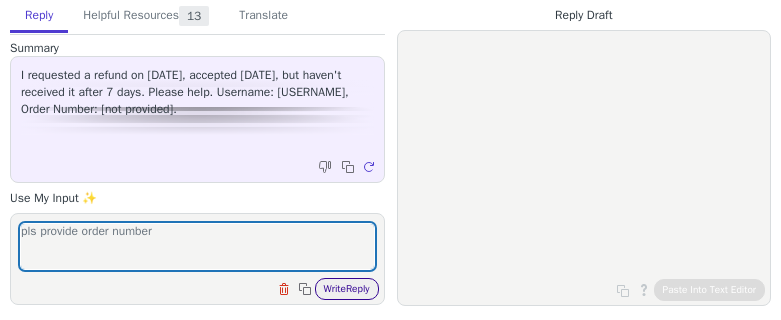type on "pls provide order number" 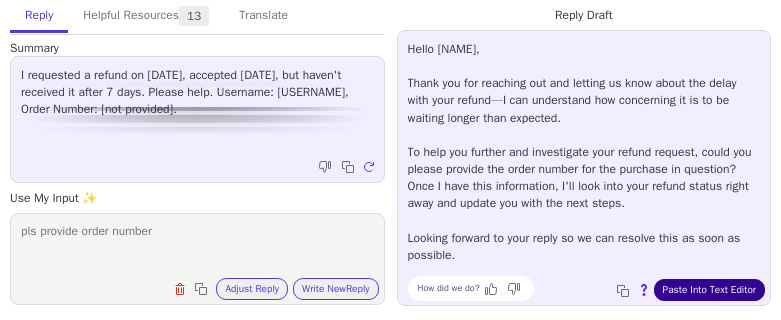 click on "Paste Into Text Editor" at bounding box center [709, 290] 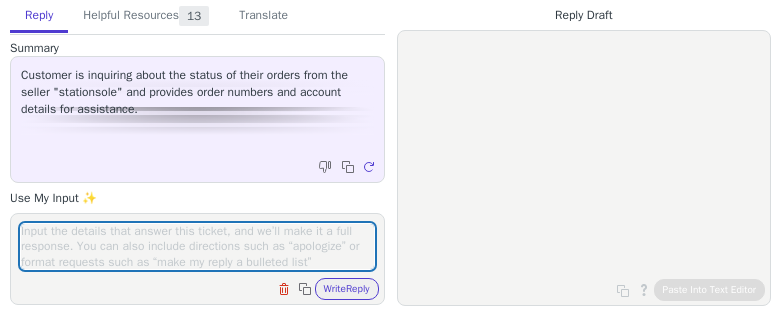 scroll, scrollTop: 0, scrollLeft: 0, axis: both 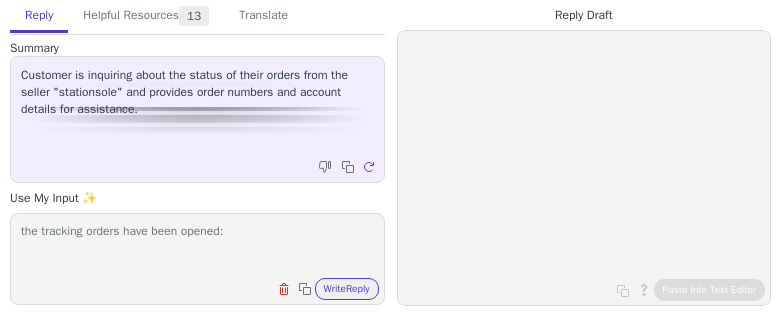 paste on "https://www.evri.com/track/parcel/[TRACKING_ID]/details" 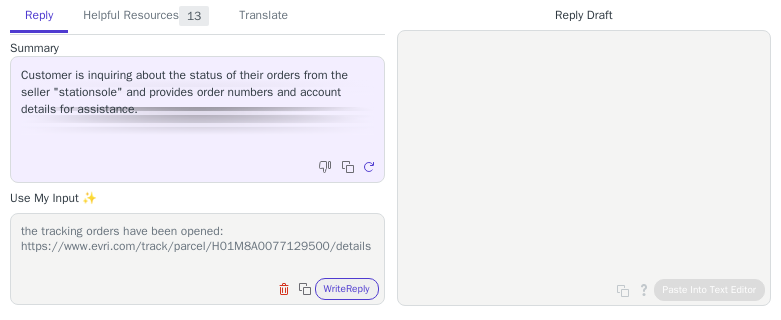 click on "the tracking orders have been opened: https://www.evri.com/track/parcel/H01M8A0077129500/details" at bounding box center (197, 246) 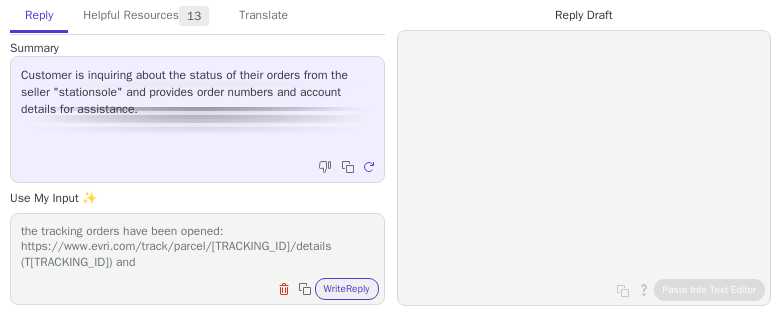 paste on "T975411" 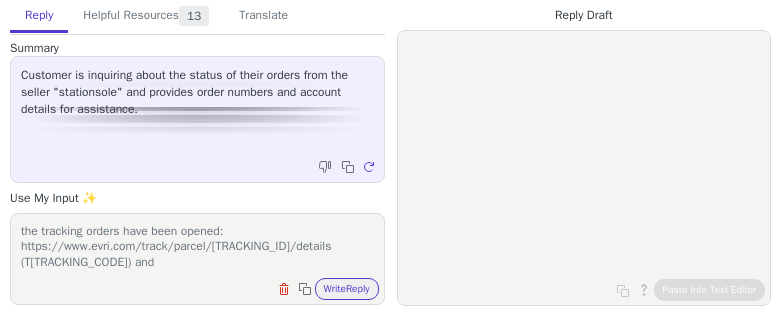 paste on "https://www.evri.com/track/parcel/H01M8A0077128902/details" 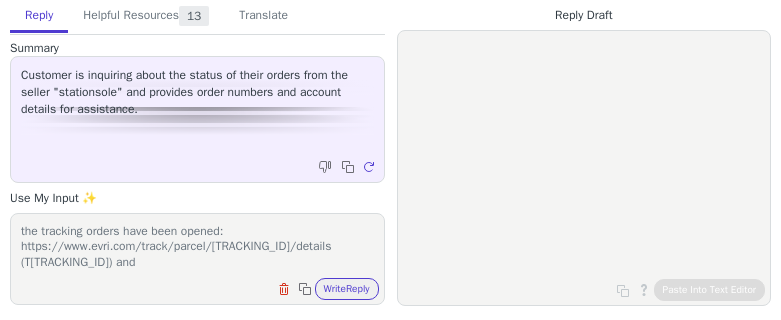 scroll, scrollTop: 31, scrollLeft: 0, axis: vertical 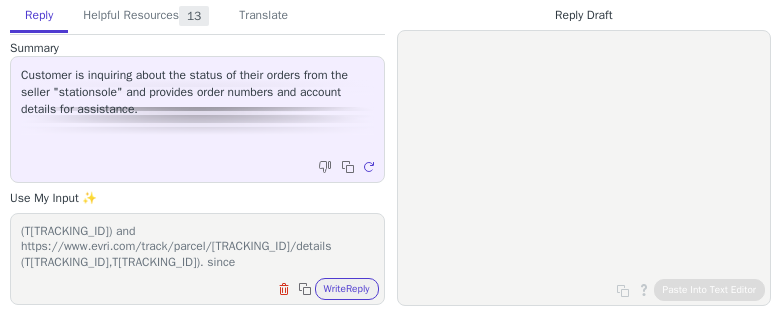 click on "the tracking orders have been opened: https://www.evri.com/track/parcel/H01M8A0077129500/details (T975411) and https://www.evri.com/track/parcel/H01M8A0077128902/details (" at bounding box center (197, 246) 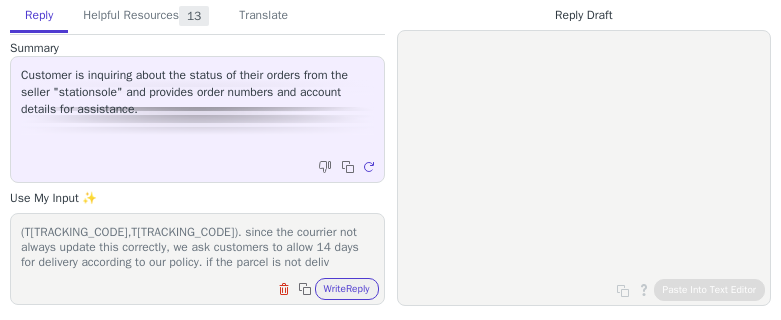 scroll, scrollTop: 77, scrollLeft: 0, axis: vertical 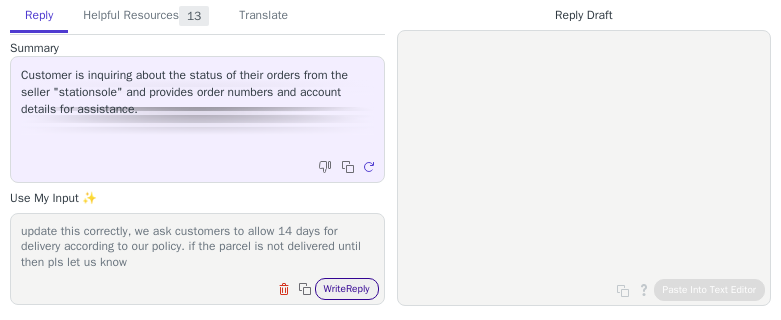 type on "the tracking orders have been opened: https://www.evri.com/track/parcel/H01M8A0077129500/details (T975411) and https://www.evri.com/track/parcel/H01M8A0077128902/details (T974484,T974833). since the courrier not always update this correctly, we ask customers to allow 14 days for delivery according to our policy. if the parcel is not delivered until then pls let us know" 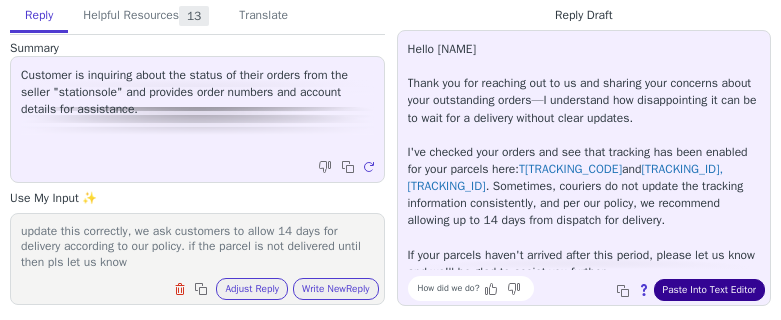 click on "Paste Into Text Editor" at bounding box center (709, 290) 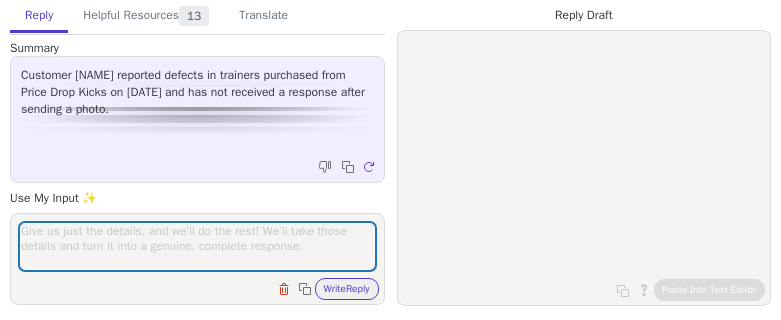 scroll, scrollTop: 0, scrollLeft: 0, axis: both 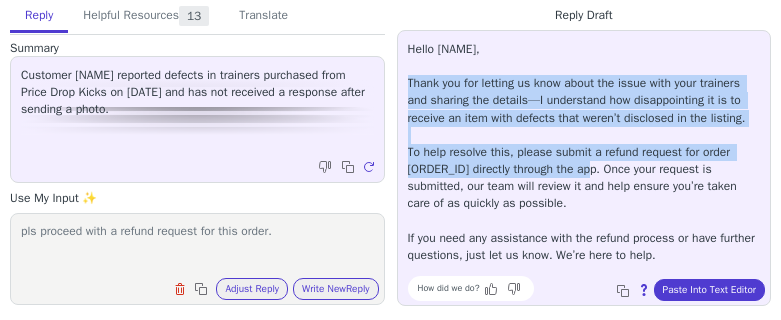 drag, startPoint x: 405, startPoint y: 83, endPoint x: 638, endPoint y: 184, distance: 253.9488 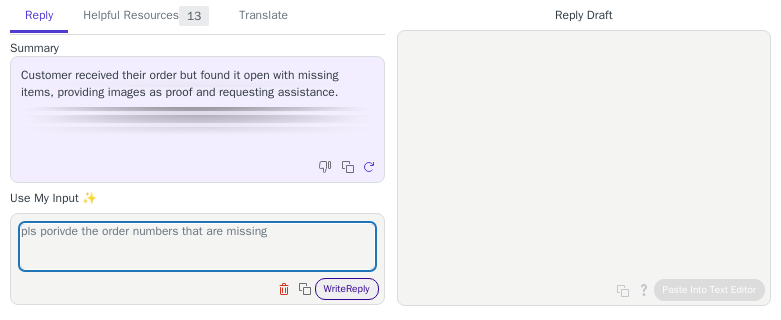 click on "Write  Reply" at bounding box center (347, 289) 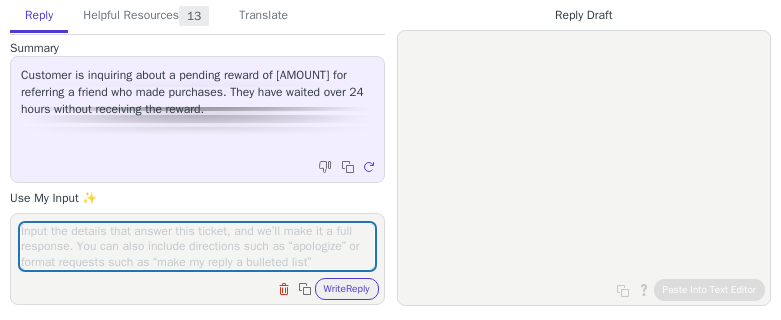 scroll, scrollTop: 0, scrollLeft: 0, axis: both 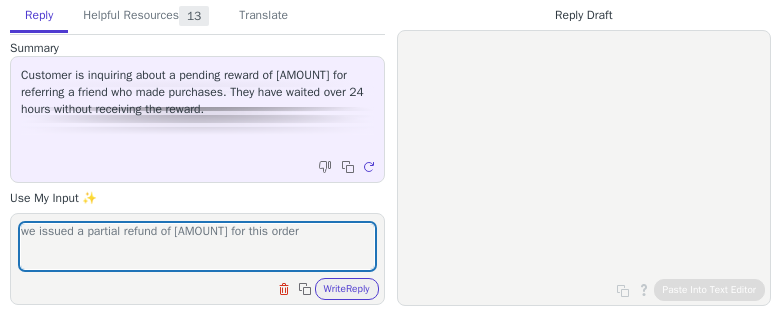 click on "we issued a partial refund of 23.4 for this order" at bounding box center (197, 246) 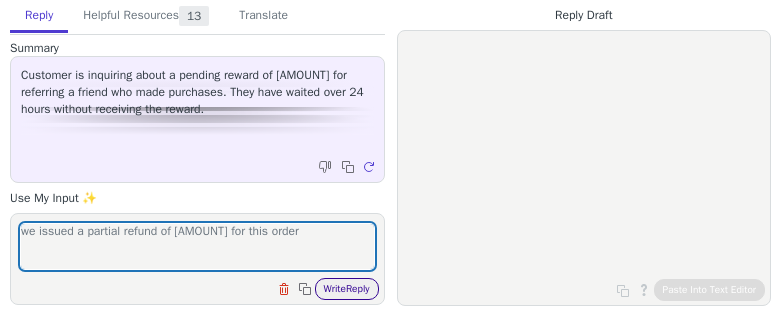 type on "we issued a partial refund of eur23.4 for this order" 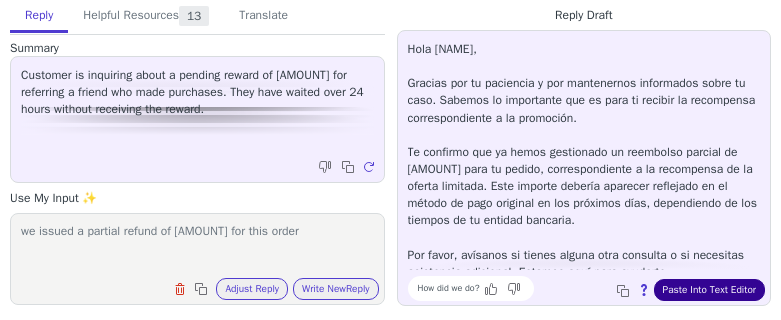 click on "Paste Into Text Editor" at bounding box center [709, 290] 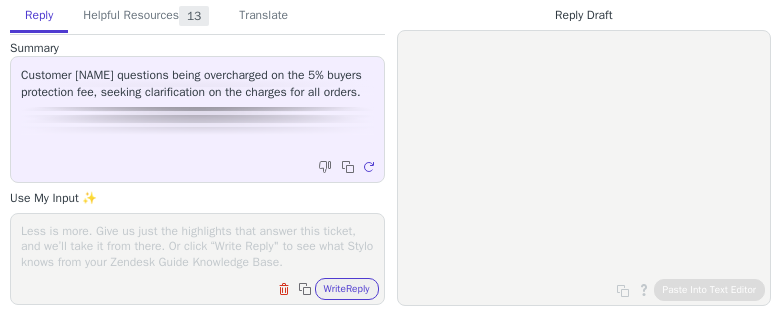 scroll, scrollTop: 0, scrollLeft: 0, axis: both 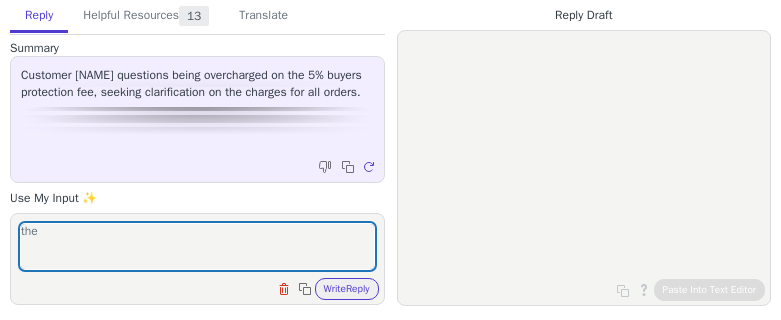 click on "Summary Customer Minh questions being overcharged on the 5% buyers protection fee, seeking clarification on the charges for all orders. Copy to clipboard Regenerate Use My Input ✨ the  Clear field Copy to clipboard Write  Reply" at bounding box center (197, 172) 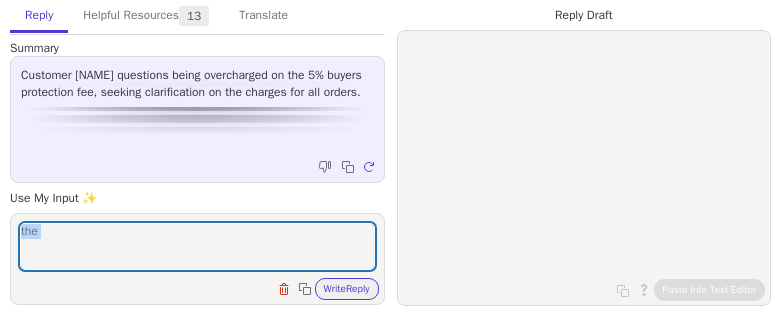click on "Summary Customer Minh questions being overcharged on the 5% buyers protection fee, seeking clarification on the charges for all orders. Copy to clipboard Regenerate Use My Input ✨ the  Clear field Copy to clipboard Write  Reply" at bounding box center (197, 172) 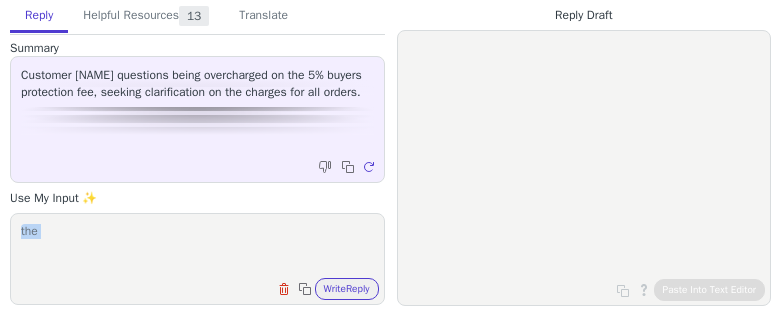 click on "the" at bounding box center (197, 246) 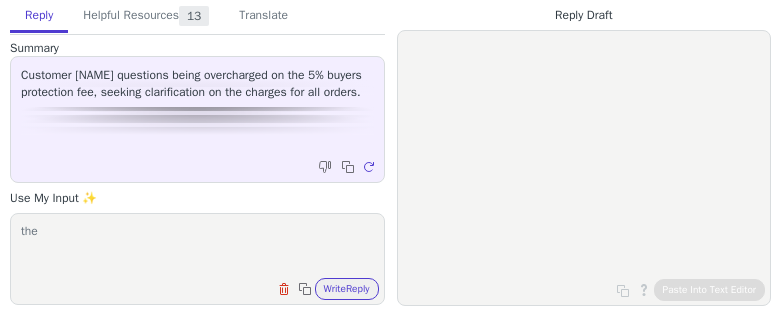 click on "the" at bounding box center [197, 246] 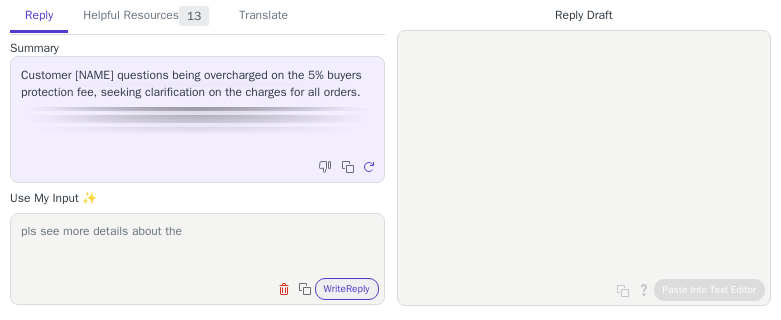 paste on "Buyer Protection Policy" 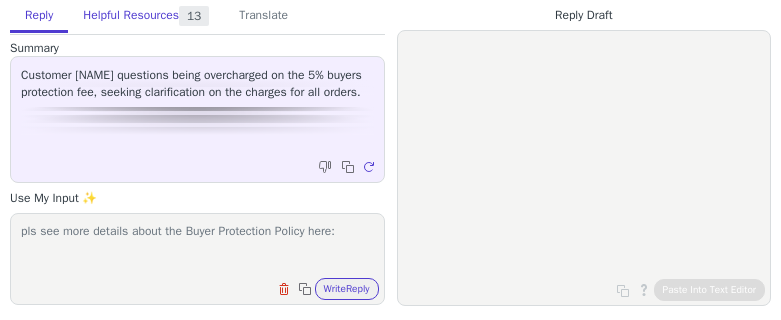 paste on "https://support.tilt.app/tilt-help-desk/purchasing/buyer-protection-policy" 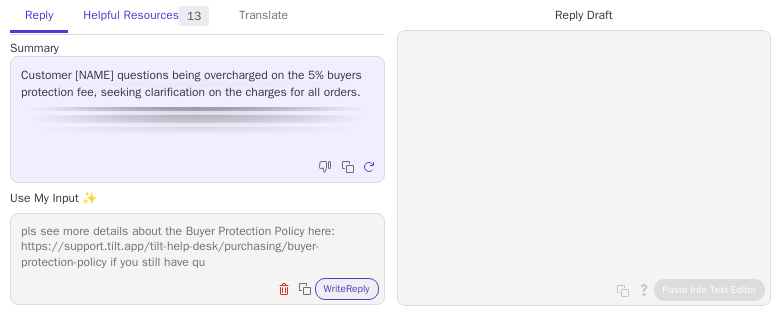 scroll, scrollTop: 15, scrollLeft: 0, axis: vertical 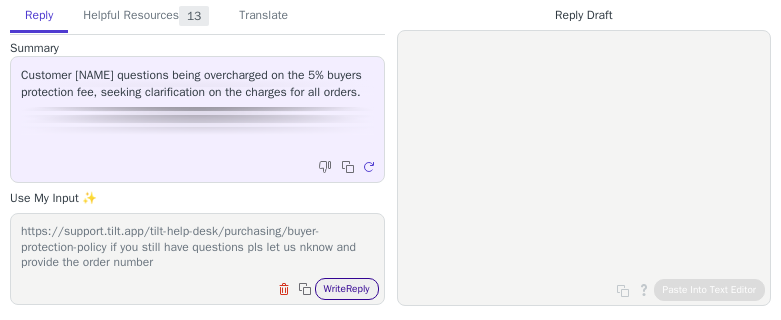 type on "pls see more details about the Buyer Protection Policy here: https://support.tilt.app/tilt-help-desk/purchasing/buyer-protection-policy if you still have questions pls let us nknow and provide the order number" 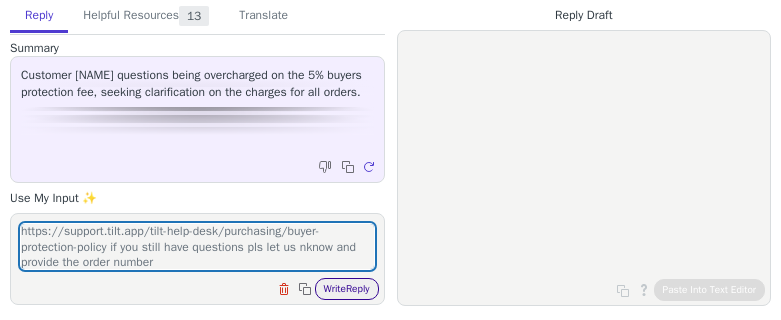 click on "Write  Reply" at bounding box center [347, 289] 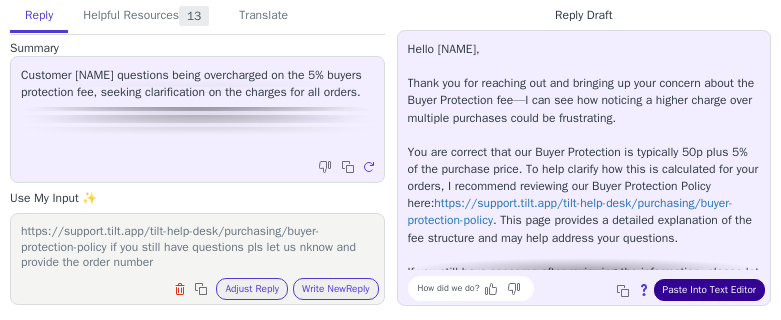click on "Paste Into Text Editor" at bounding box center (709, 290) 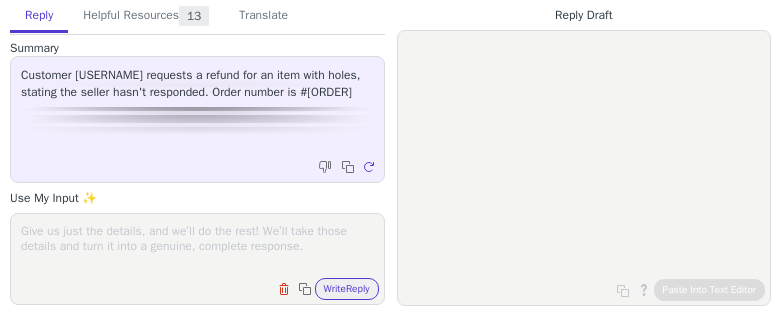 scroll, scrollTop: 0, scrollLeft: 0, axis: both 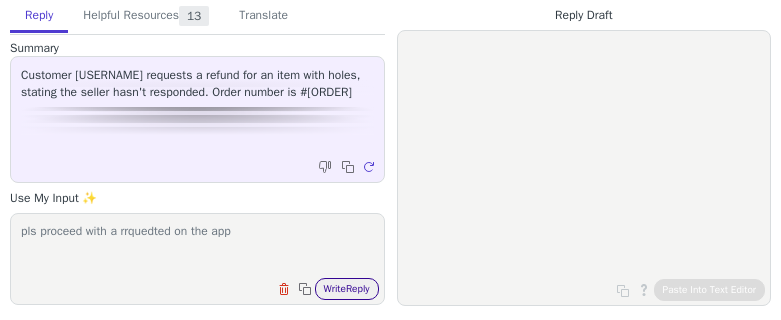 type on "pls proceed with a rrquedted on the app" 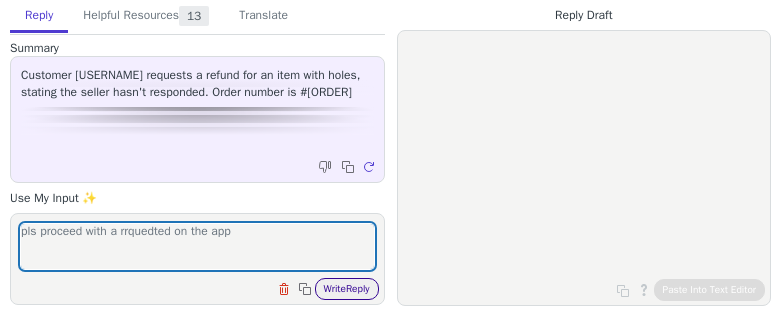 click on "Write  Reply" at bounding box center [347, 289] 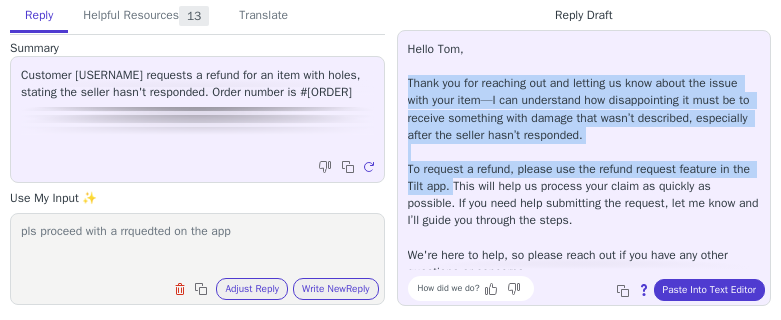 drag, startPoint x: 409, startPoint y: 84, endPoint x: 490, endPoint y: 186, distance: 130.24976 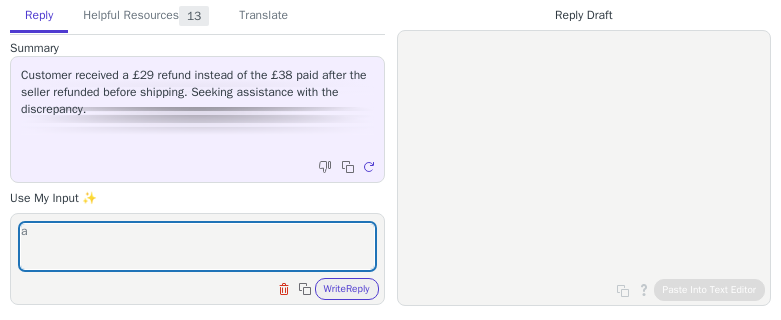 scroll, scrollTop: 0, scrollLeft: 0, axis: both 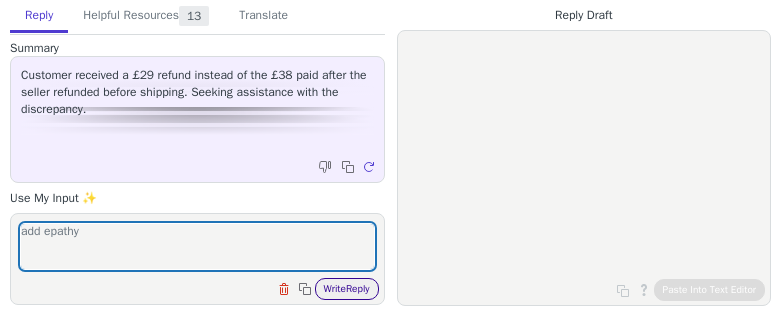 type on "add epathy" 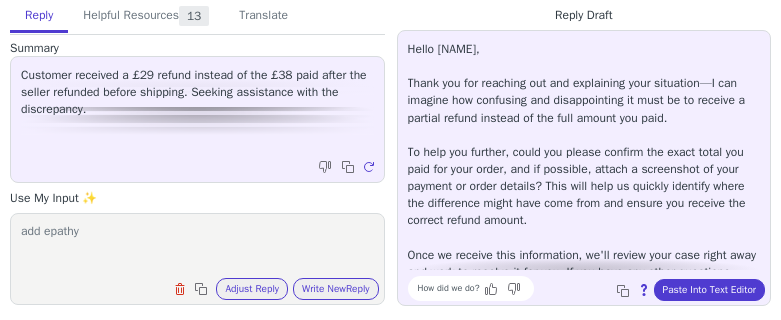 click on "Hello [NAME], Thank you for reaching out and explaining your situation—I can imagine how confusing and disappointing it must be to receive a partial refund instead of the full amount you paid. To help you further, could you please confirm the exact total you paid for your order, and if possible, attach a screenshot of your payment or order details? This will help us quickly identify where the difference might have come from and ensure you receive the correct refund amount. Once we receive this information, we'll review your case right away and work to resolve it for you. If you have any other questions, please let us know—we're here to help." at bounding box center [584, 169] 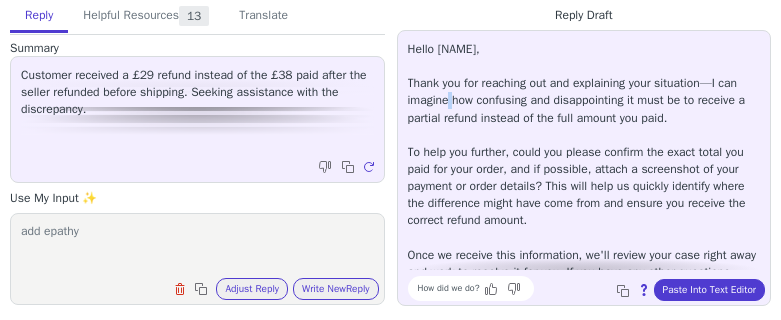 click on "Hello [NAME], Thank you for reaching out and explaining your situation—I can imagine how confusing and disappointing it must be to receive a partial refund instead of the full amount you paid. To help you further, could you please confirm the exact total you paid for your order, and if possible, attach a screenshot of your payment or order details? This will help us quickly identify where the difference might have come from and ensure you receive the correct refund amount. Once we receive this information, we'll review your case right away and work to resolve it for you. If you have any other questions, please let us know—we're here to help." at bounding box center [584, 169] 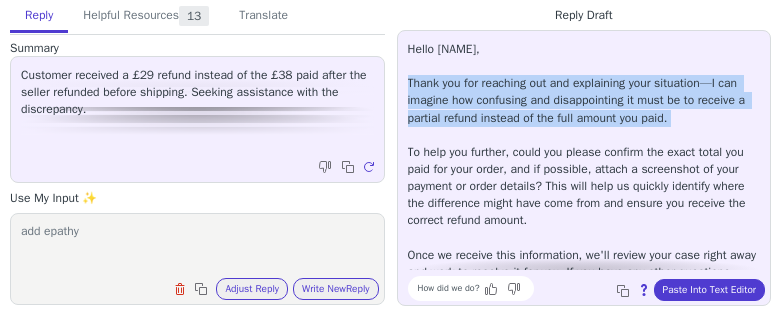 click on "Hello Reece, Thank you for reaching out and explaining your situation—I can imagine how confusing and disappointing it must be to receive a partial refund instead of the full amount you paid. To help you further, could you please confirm the exact total you paid for your order, and if possible, attach a screenshot of your payment or order details? This will help us quickly identify where the difference might have come from and ensure you receive the correct refund amount. Once we receive this information, we'll review your case right away and work to resolve it for you. If you have any other questions, please let us know—we're here to help." at bounding box center (584, 169) 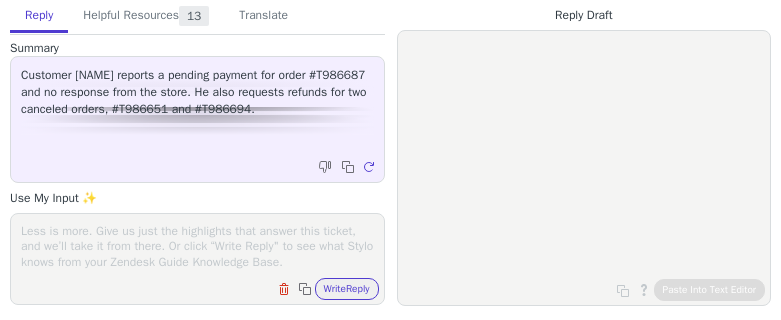 scroll, scrollTop: 0, scrollLeft: 0, axis: both 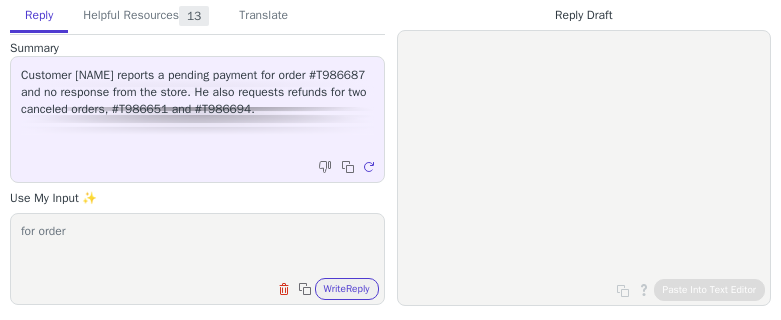 paste on "T986687" 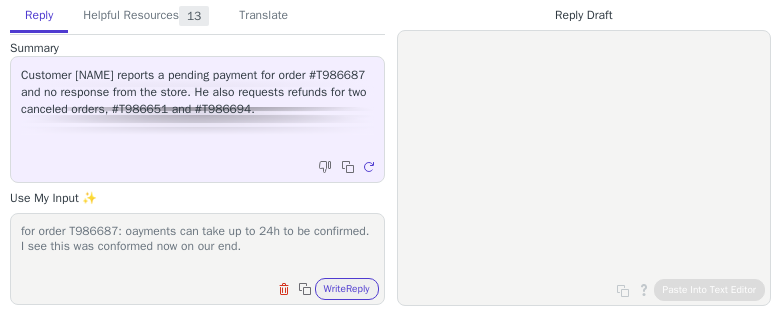 click on "for order T986687: oayments can take up to 24h to be confirmed. I see this was conformed now on our end." at bounding box center (197, 246) 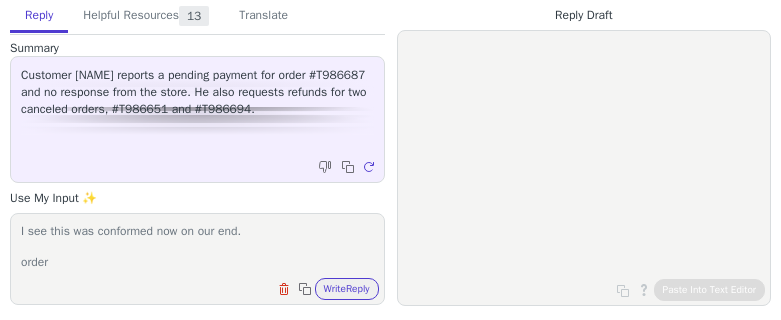 paste on "T986651" 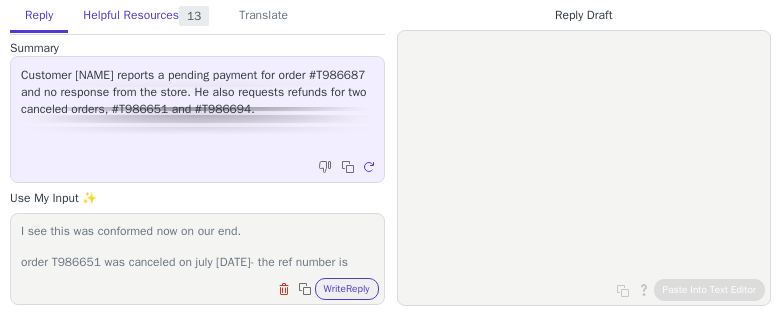 paste on "843607" 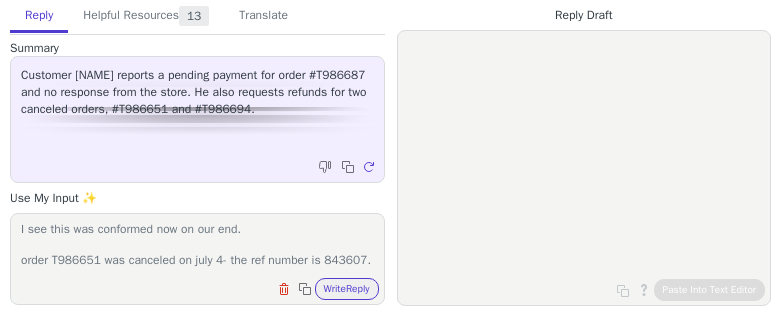 click on "for order T986687: oayments can take up to 24h to be confirmed. I see this was conformed now on our end.
order T986651 was canceled on july 4- the ref number is 843607." at bounding box center (197, 246) 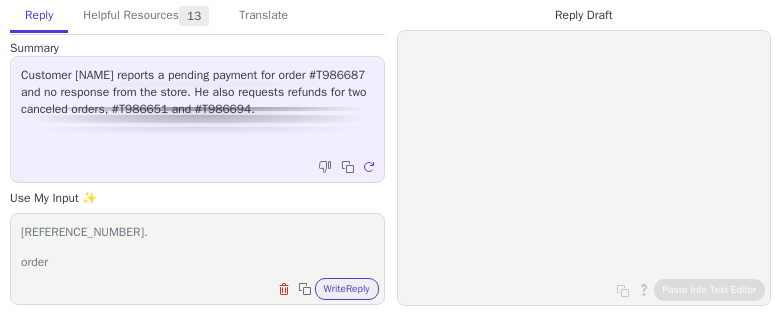 paste on "T986694" 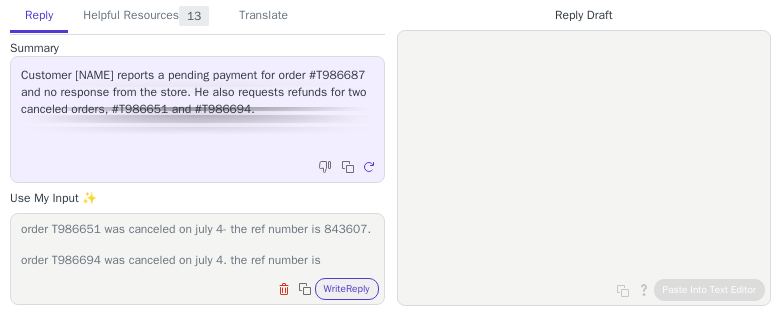 paste on "697398" 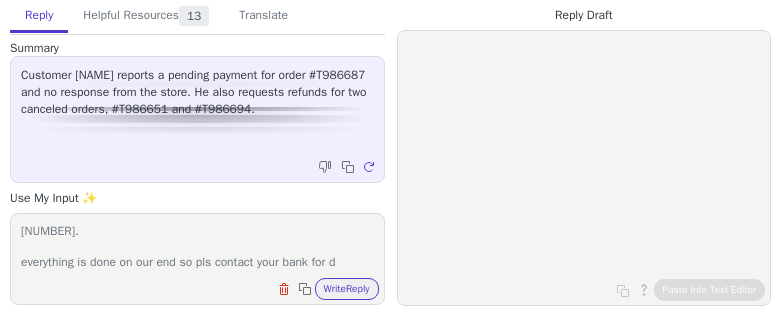 scroll, scrollTop: 123, scrollLeft: 0, axis: vertical 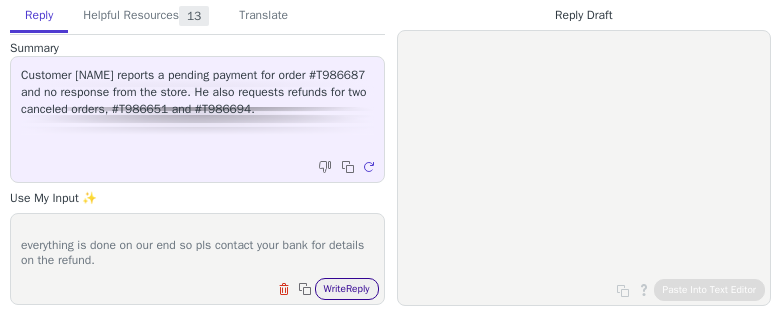 type on "for order T986687: oayments can take up to 24h to be confirmed. I see this was conformed now on our end.
order T986651 was canceled on july 4- the ref number is 843607.
order T986694 was canceled on july 4. the ref number is 697398.
everything is done on our end so pls contact your bank for details on the refund." 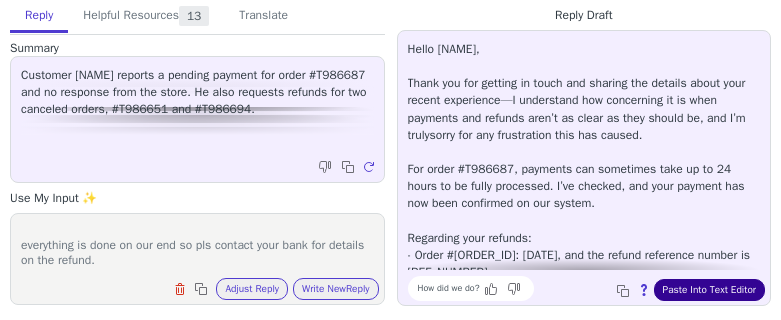 click on "Paste Into Text Editor" at bounding box center [709, 290] 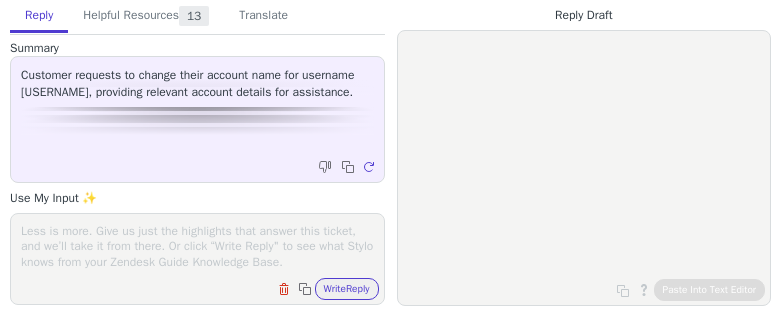 scroll, scrollTop: 0, scrollLeft: 0, axis: both 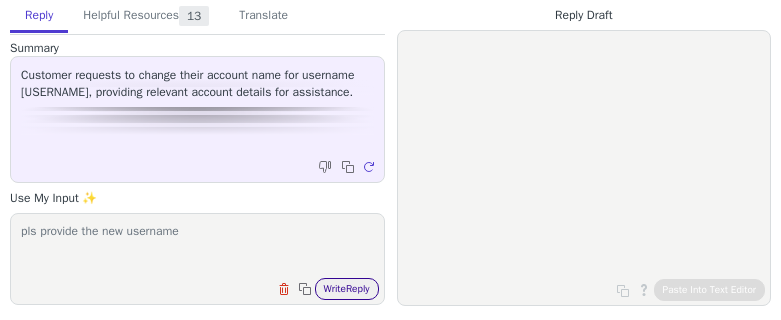 type on "pls provide the new username" 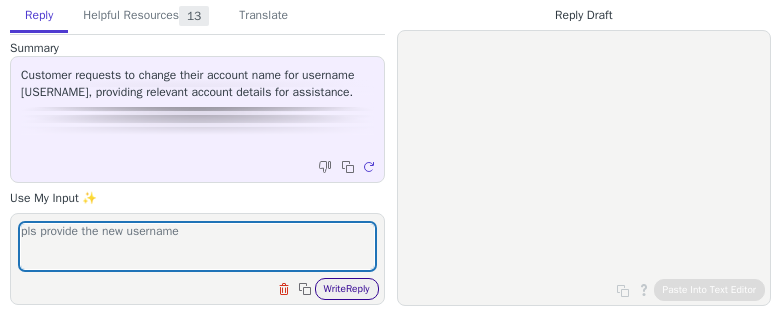 click on "Write  Reply" at bounding box center [347, 289] 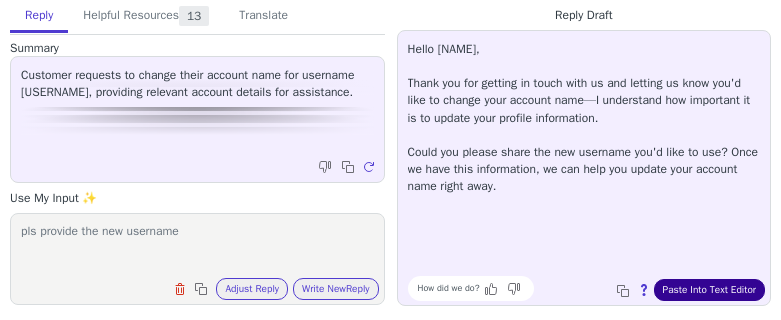 click on "Paste Into Text Editor" at bounding box center (709, 290) 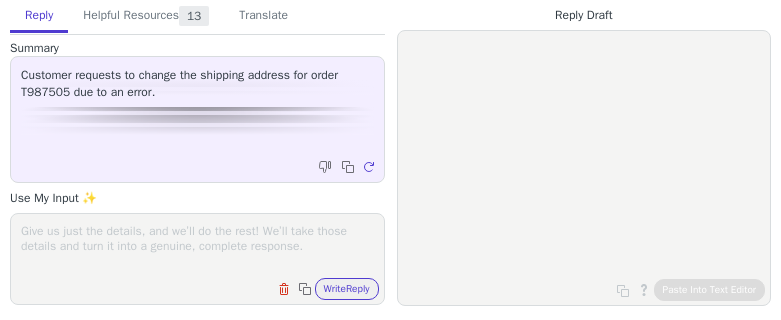 scroll, scrollTop: 0, scrollLeft: 0, axis: both 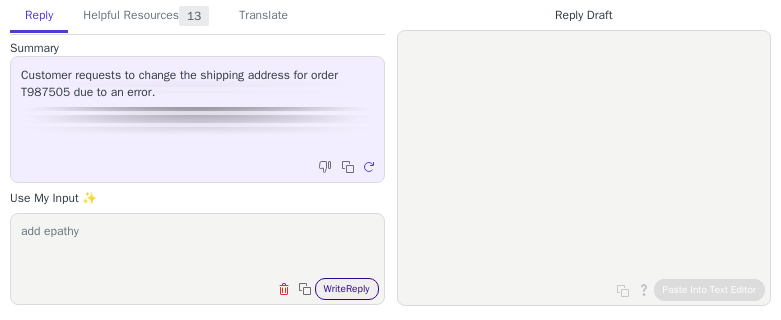 type on "add epathy" 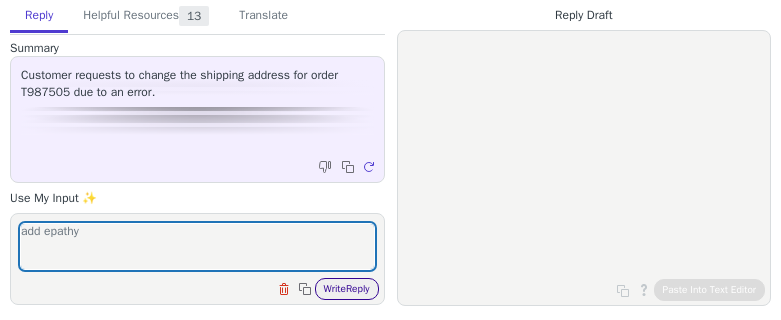 click on "Write  Reply" at bounding box center [347, 289] 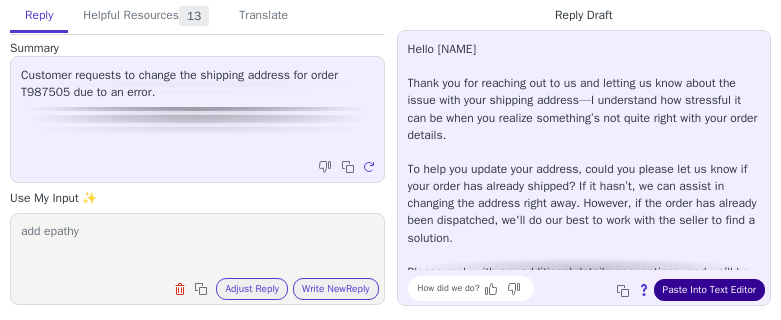 click on "Paste Into Text Editor" at bounding box center (709, 290) 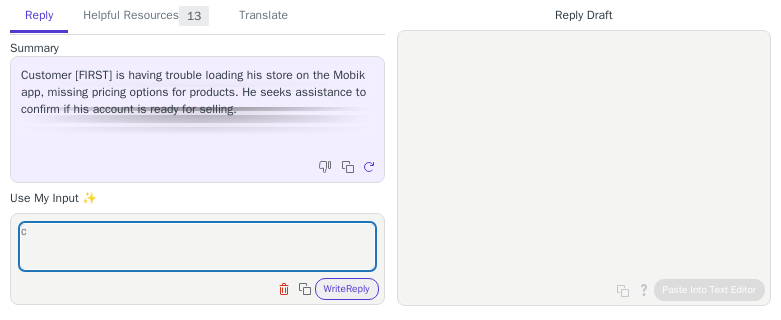 scroll, scrollTop: 0, scrollLeft: 0, axis: both 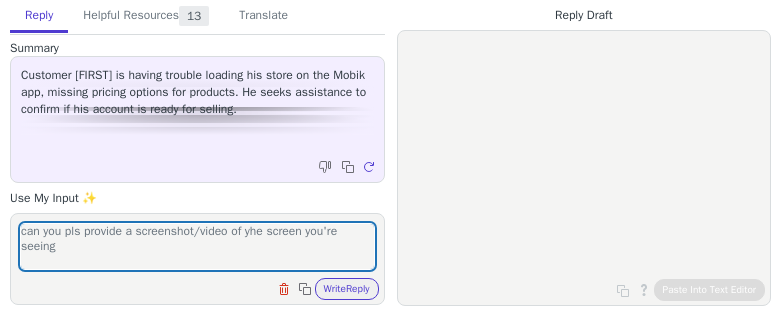type on "can you pls provide a screenshot/video of yhe screen you're seeing" 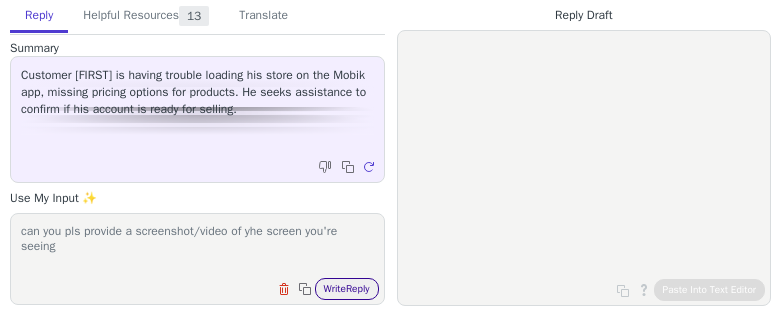 click on "Write  Reply" at bounding box center [347, 289] 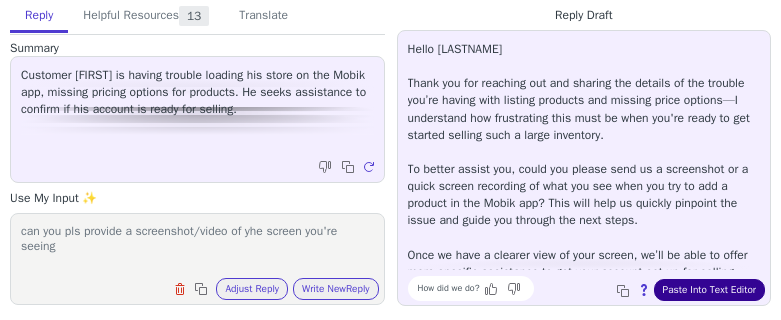 click on "Paste Into Text Editor" at bounding box center (709, 290) 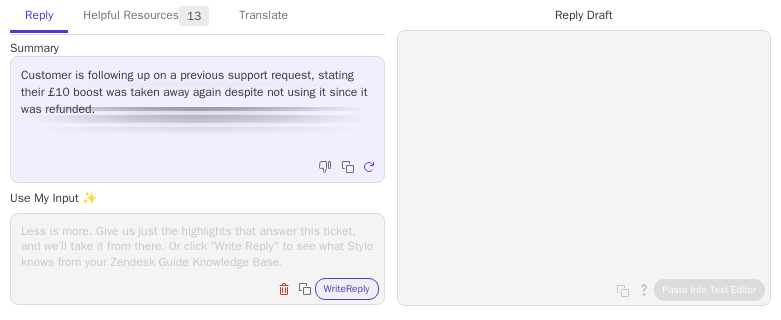 scroll, scrollTop: 0, scrollLeft: 0, axis: both 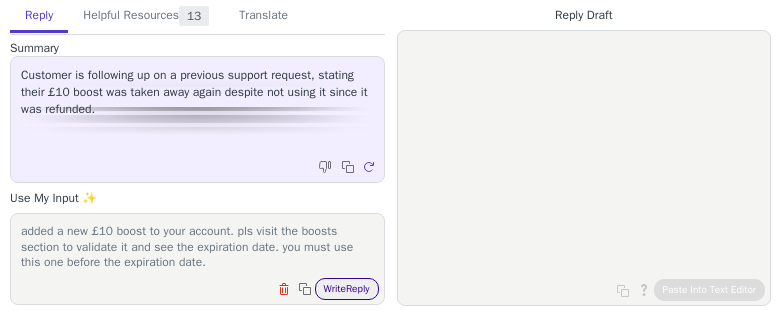 type on "the £10 boost expired on [DATE]. as a gesture of goodwill we added a new £10 boost to your account. pls visit the boosts section to validate it and see the expiration date. you must use this one before the expiration date." 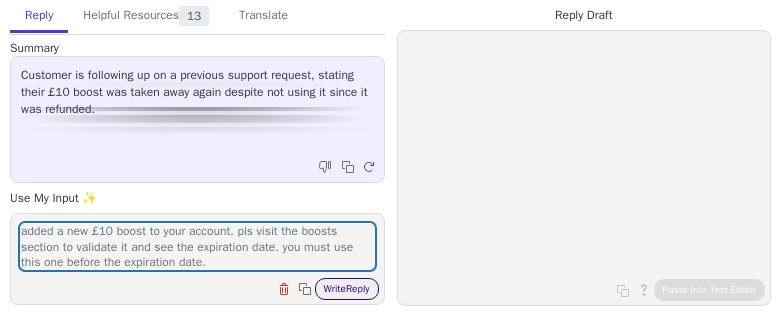 click on "Write  Reply" at bounding box center (347, 289) 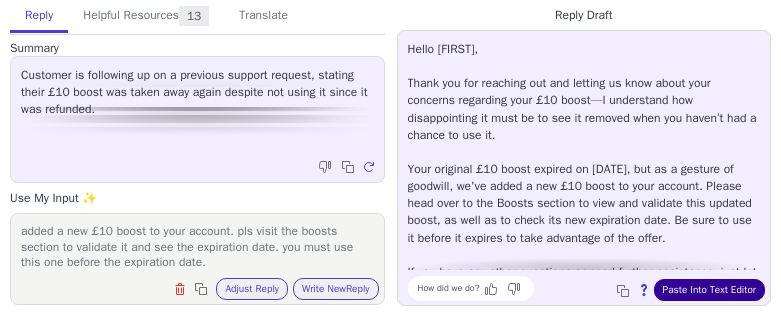click on "Paste Into Text Editor" at bounding box center (709, 290) 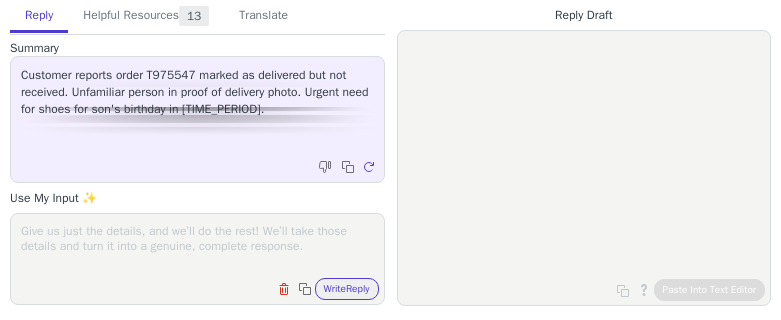 scroll, scrollTop: 0, scrollLeft: 0, axis: both 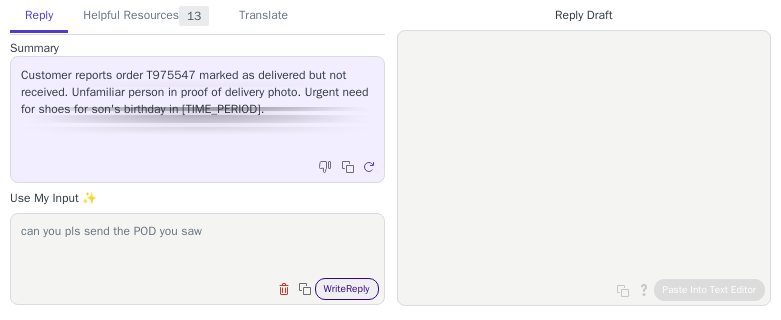 type on "can you pls send the POD you saw" 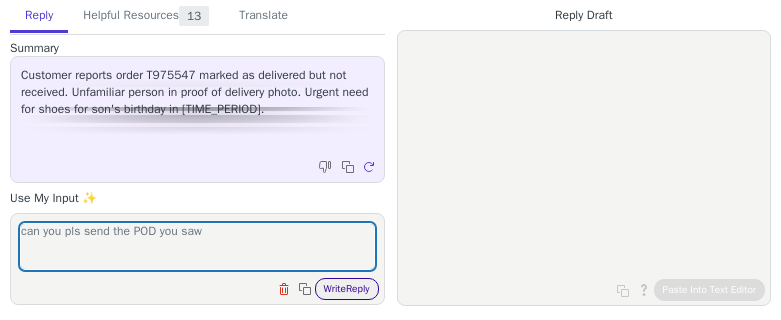 click on "Write  Reply" at bounding box center (347, 289) 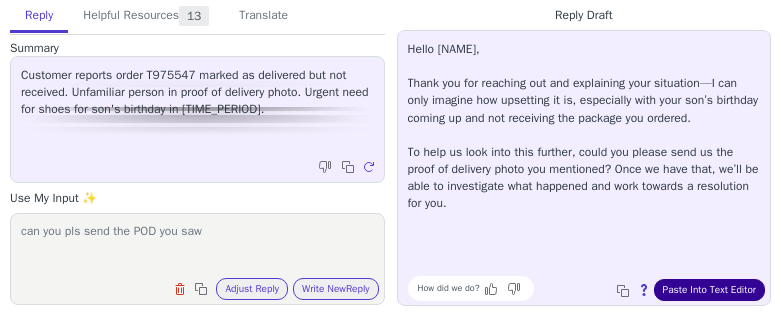 click on "Paste Into Text Editor" at bounding box center [709, 290] 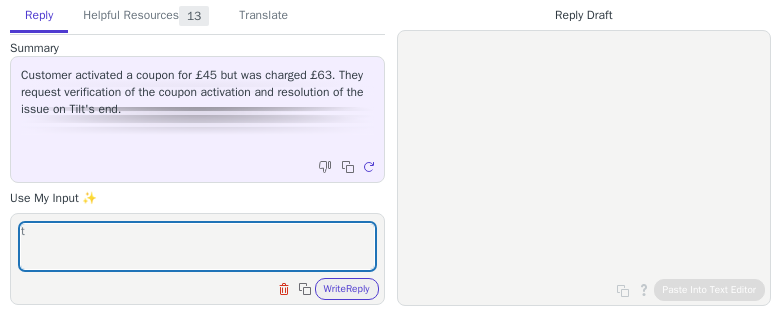 scroll, scrollTop: 0, scrollLeft: 0, axis: both 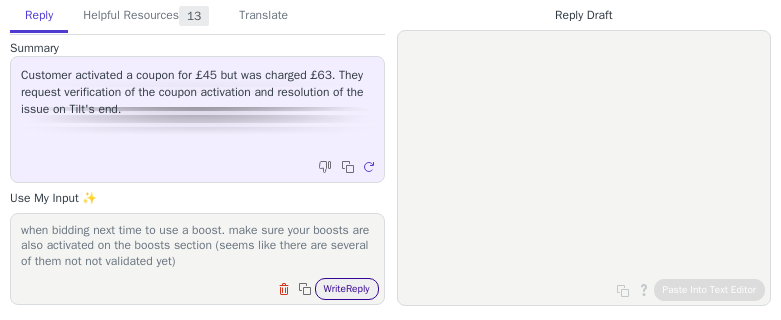 type on "the boost was not selected when bidding. when bidding, you need to slelect the boost on the right bottom, on the icon on the middle. the availabkle boosts will be displayed there. pls note that sub total of the order is £55 and the shipping and buye'rs protection fee will be applied at all orders. pls select the boost when bidding next time to use a boost. make sure your boosts are also activated on the boosts section (seems like there are several of them not not validated yet)" 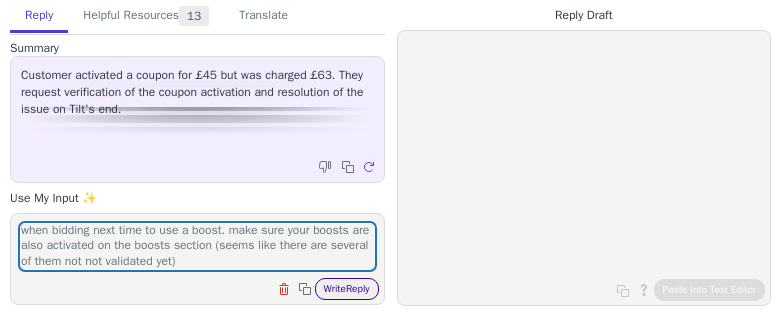 click on "Write  Reply" at bounding box center (347, 289) 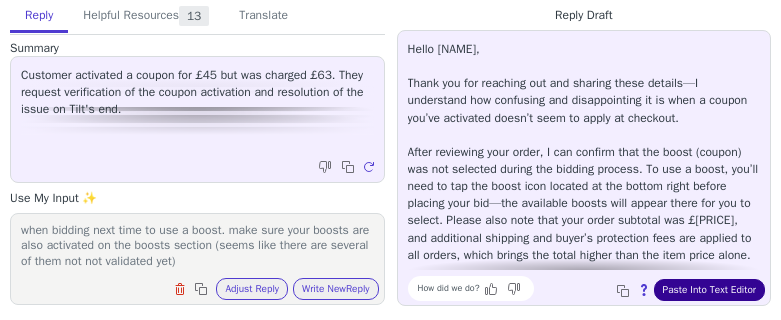 click on "Paste Into Text Editor" at bounding box center [709, 290] 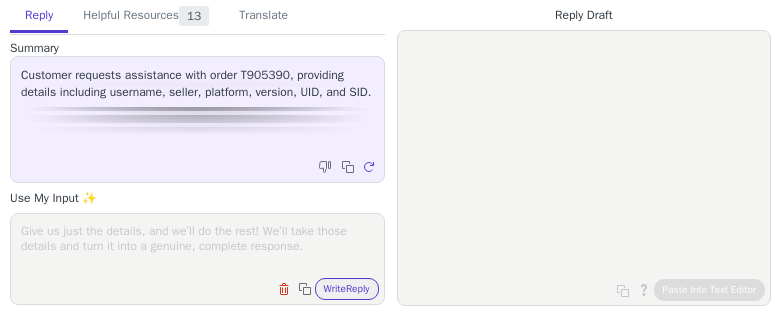 scroll, scrollTop: 0, scrollLeft: 0, axis: both 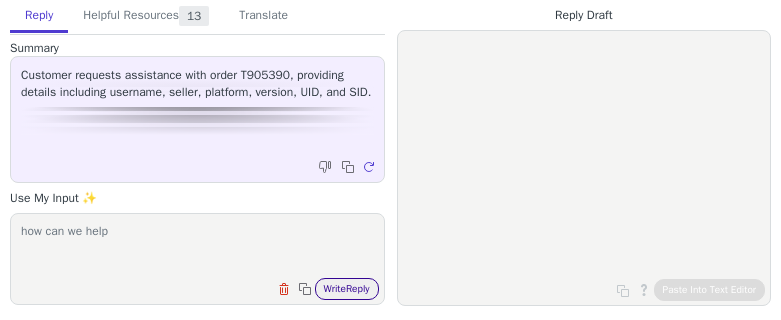 type on "how can we help" 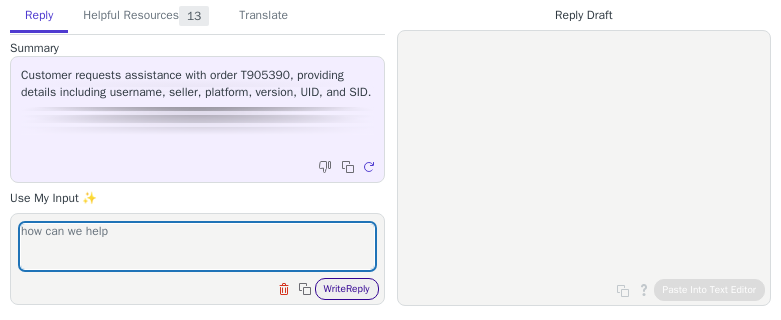 click on "Write  Reply" at bounding box center [347, 289] 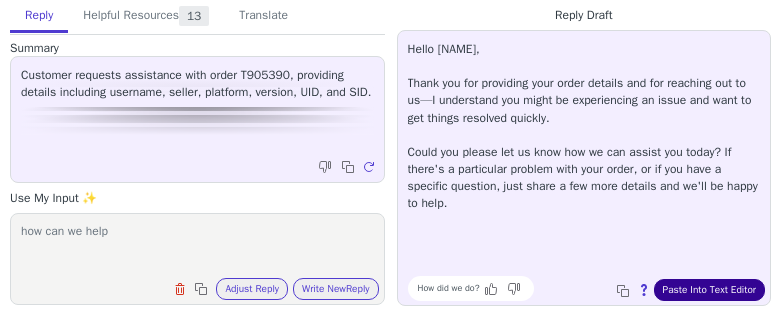 click on "Paste Into Text Editor" at bounding box center (709, 290) 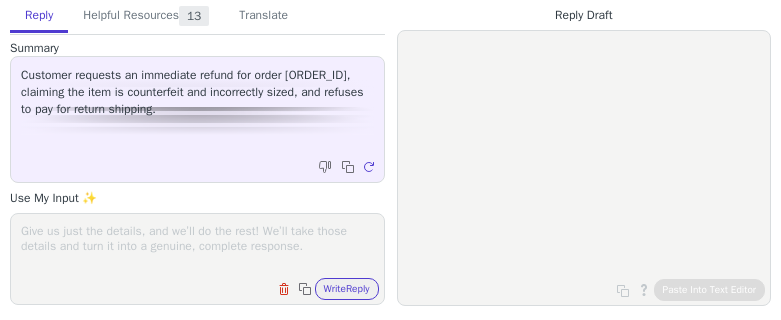 scroll, scrollTop: 0, scrollLeft: 0, axis: both 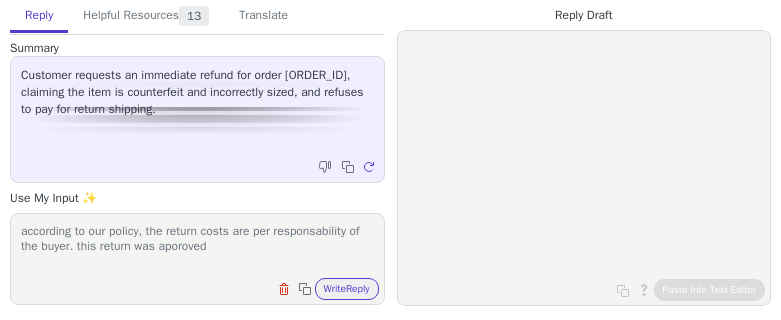 drag, startPoint x: 97, startPoint y: 245, endPoint x: 284, endPoint y: 246, distance: 187.00267 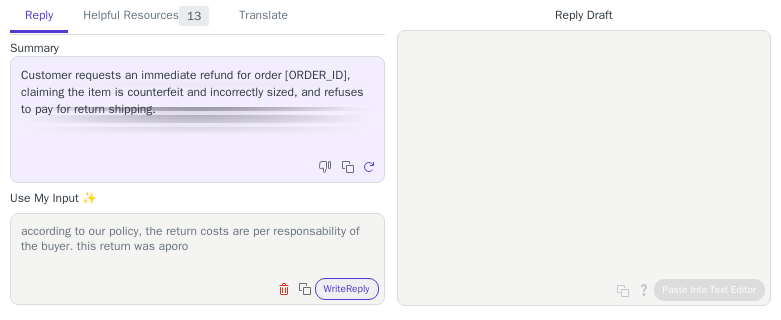 drag, startPoint x: 225, startPoint y: 247, endPoint x: 95, endPoint y: 245, distance: 130.01538 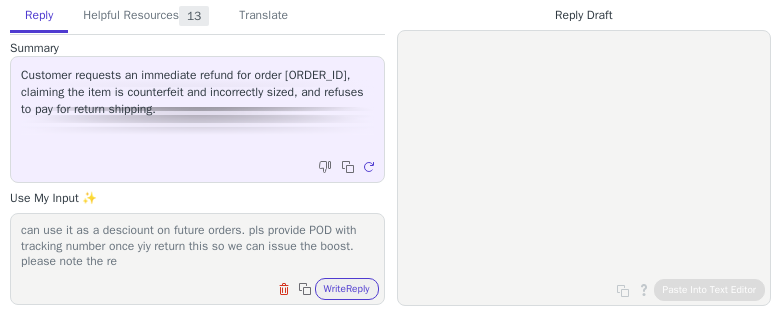 scroll, scrollTop: 61, scrollLeft: 0, axis: vertical 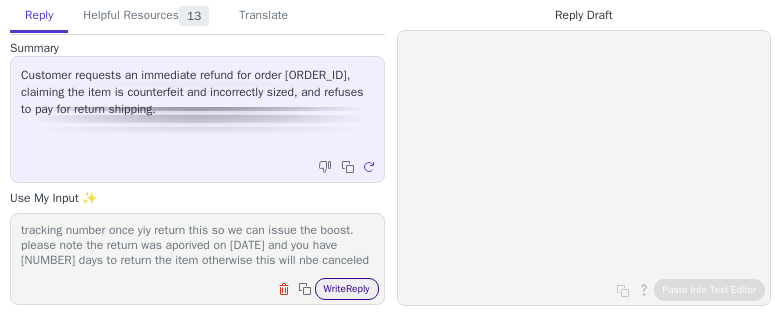 type on "according to our policy, the return costs are per responsability of the buyer. we cannot refund this or issue a label for you, but we can issued a boost on the same amount of the postage so you can use it as a desciount on future orders. pls provide POD with tracking number once yiy return this so we can issue the boost. please note the return was aporived on june 28 and you have 10 days to return the item otherwise this will nbe canceled" 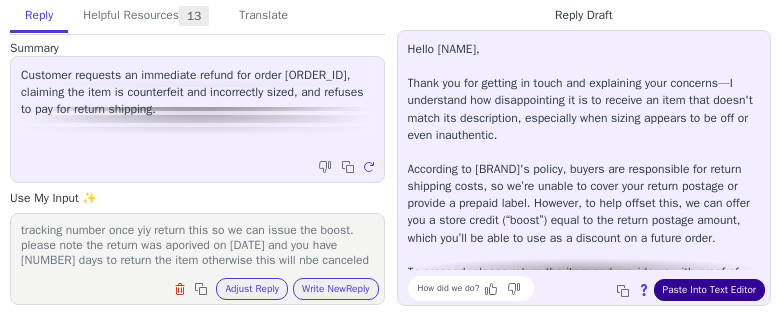 click on "Paste Into Text Editor" at bounding box center [709, 290] 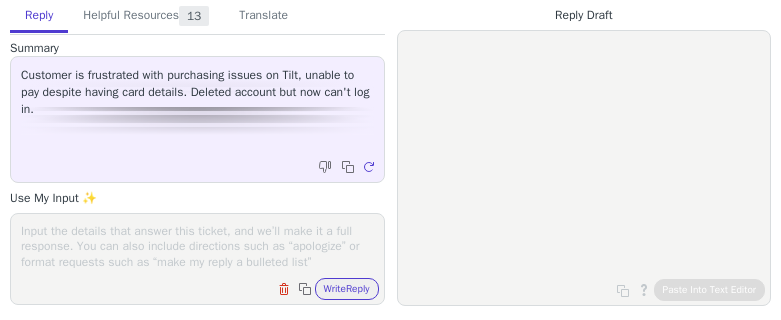 scroll, scrollTop: 0, scrollLeft: 0, axis: both 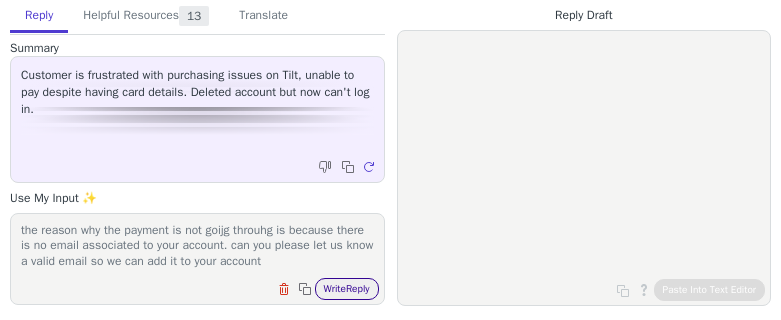 type on "the reason why the payment is not goijg throuhg is because there is no email associated to your account. can you please let us know a valid email so we can add it to your account" 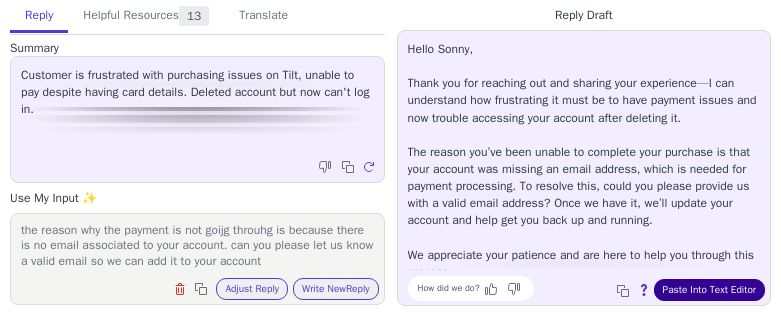 click on "Paste Into Text Editor" at bounding box center [709, 290] 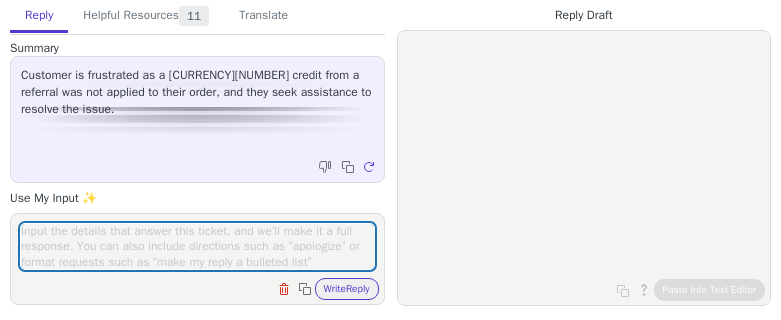scroll, scrollTop: 0, scrollLeft: 0, axis: both 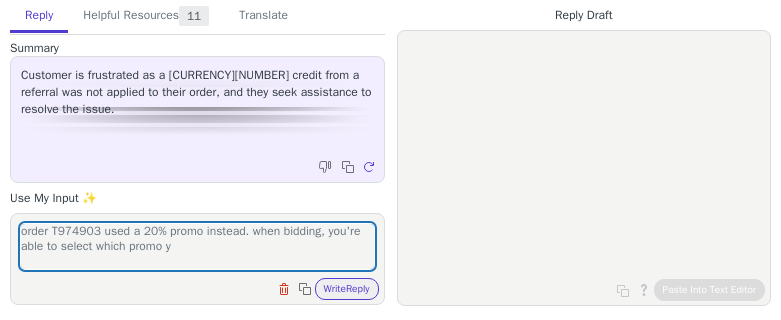 drag, startPoint x: 269, startPoint y: 227, endPoint x: 273, endPoint y: 257, distance: 30.265491 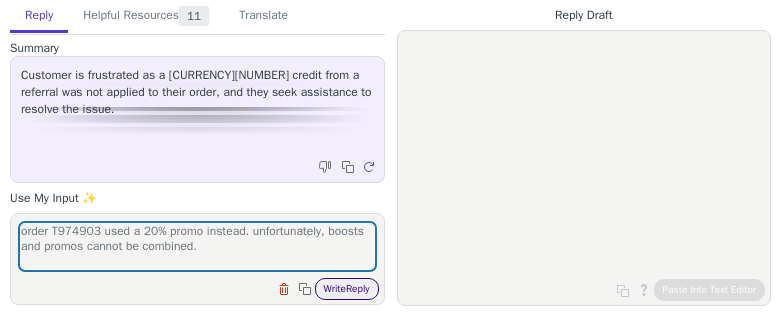 click on "Write  Reply" at bounding box center [347, 289] 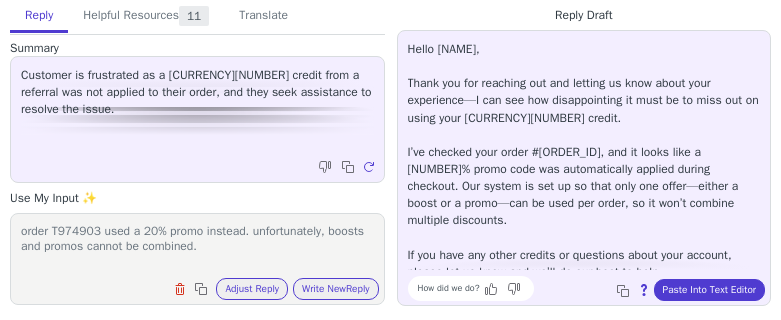 click on "order T974903 used a 20% promo instead. unfortunately, boosts and promos cannot be combined." at bounding box center (197, 246) 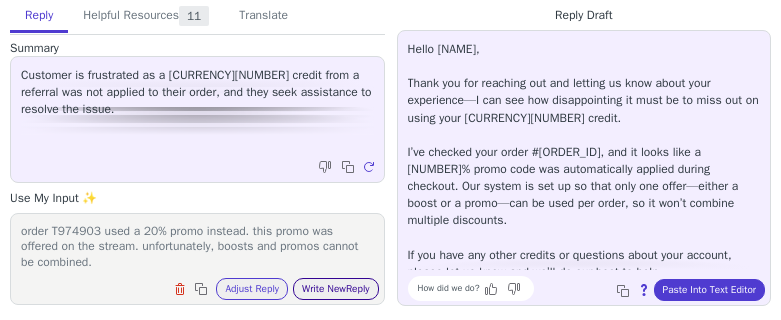 type on "order T974903 used a 20% promo instead. this promo was offered on the stream. unfortunately, boosts and promos cannot be combined." 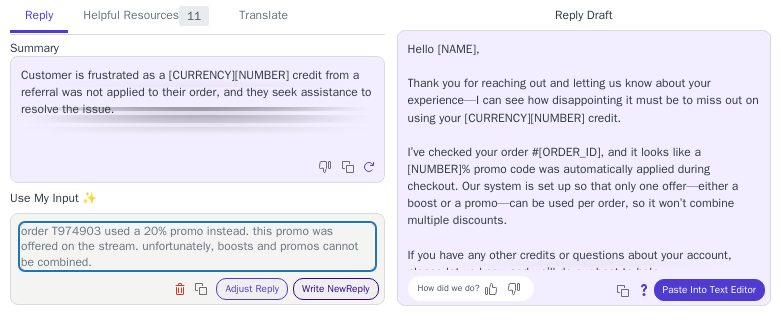 click on "Write New  Reply" at bounding box center (336, 289) 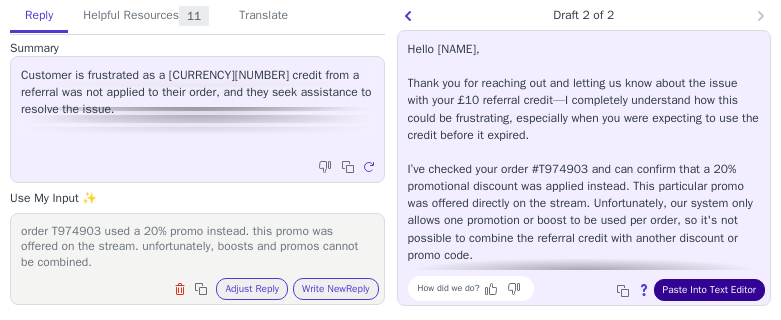 click on "Paste Into Text Editor" at bounding box center [709, 290] 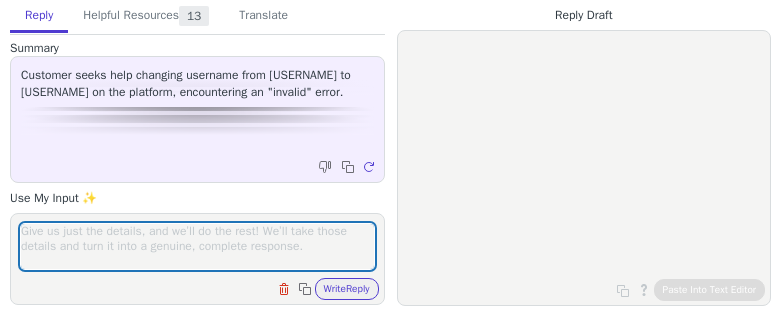 scroll, scrollTop: 0, scrollLeft: 0, axis: both 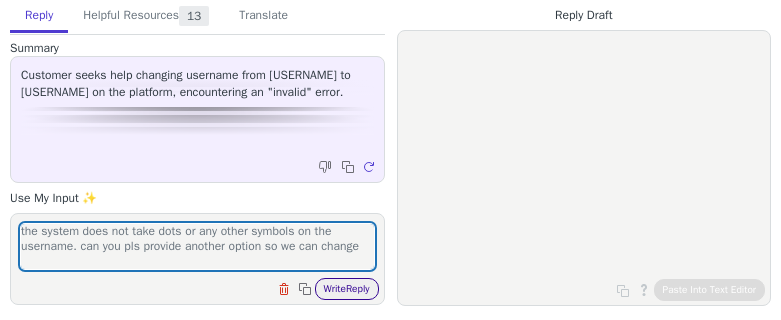 type on "the system does not take dots or any other symbols on the username. can you pls provide another option so we can change" 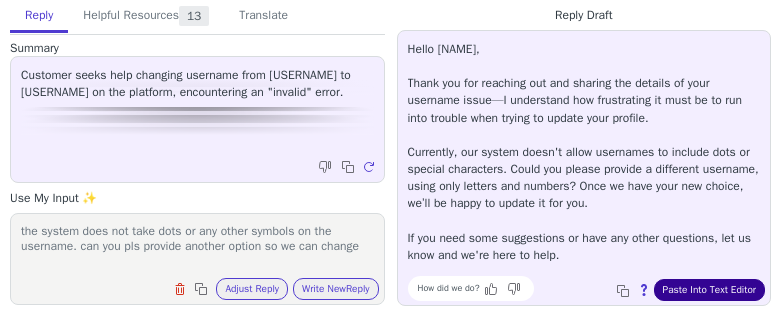 click on "Paste Into Text Editor" at bounding box center [709, 290] 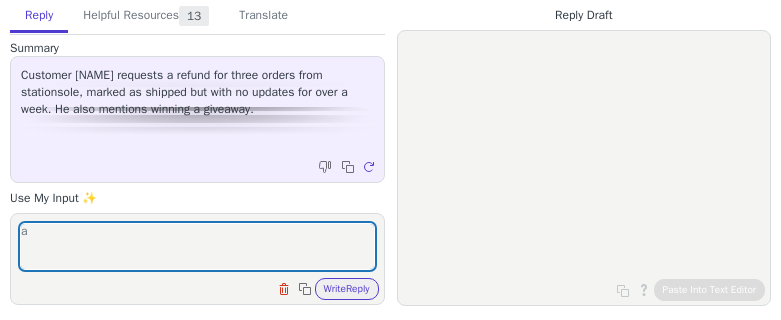 scroll, scrollTop: 0, scrollLeft: 0, axis: both 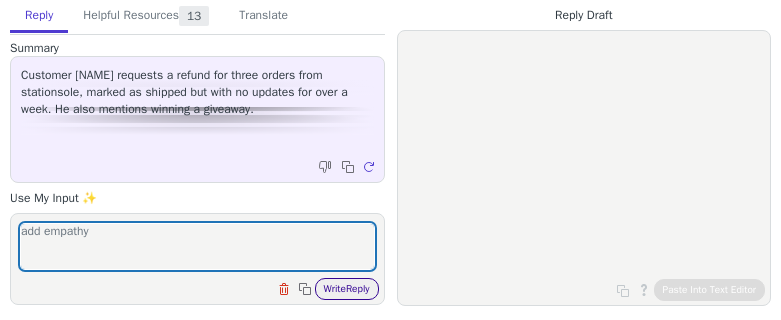 type on "add empathy" 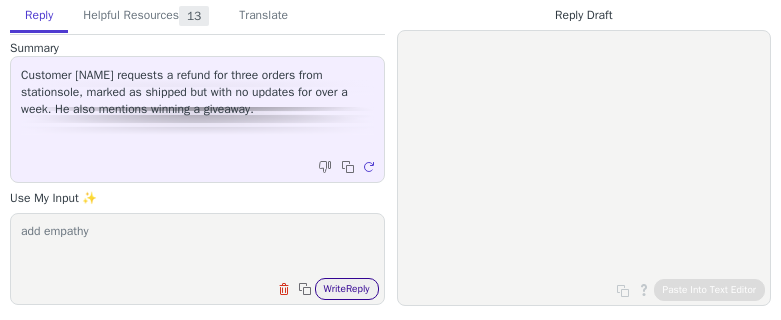 click on "Write  Reply" at bounding box center [347, 289] 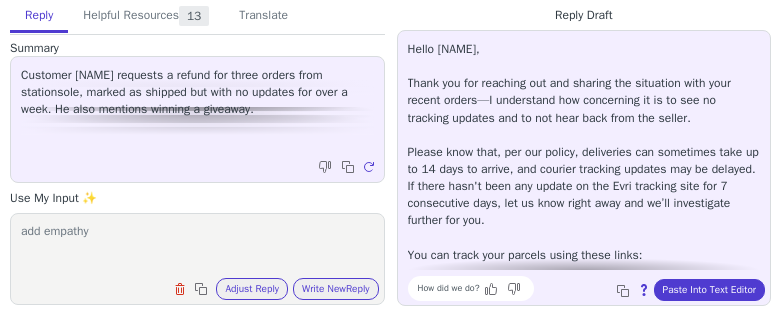 click on "Hello [NAME], Thank you for reaching out and sharing the situation with your recent orders—I understand how concerning it is to see no tracking updates and to not hear back from the seller. Please know that, per our policy, deliveries can sometimes take up to 14 days to arrive, and courier tracking updates may be delayed. If there hasn't been any update on the Evri tracking site for 7 consecutive days, let us know right away and we’ll investigate further for you. You can track your parcels using these links: - https://www.evri.com/track/parcel/H01M8A0077069730/details - https://www.evri.com/track/parcel/H01M8A0077129067/details If you have any other questions, or if you need help before that 7-day period has passed, please feel free to get in touch at any time. We're here to help." at bounding box center [584, 221] 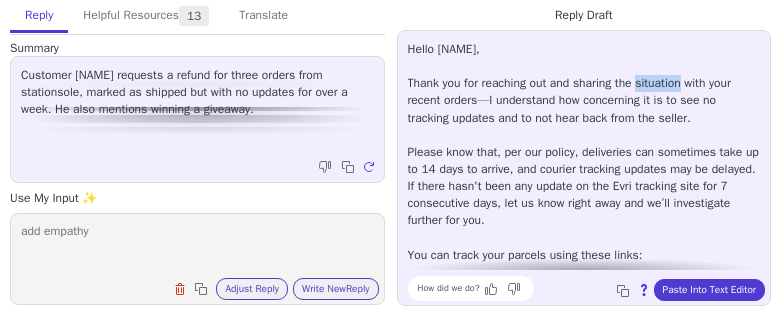 click on "Hello Raymond, Thank you for reaching out and sharing the situation with your recent orders—I understand how concerning it is to see no tracking updates and to not hear back from the seller.  Please know that, per our policy, deliveries can sometimes take up to 14 days to arrive, and courier tracking updates may be delayed. If there hasn't been any update on the Evri tracking site for 7 consecutive days, let us know right away and we’ll investigate further for you. You can track your parcels using these links: -  https://www.evri.com/track/parcel/H01M8A0077069730/details -  https://www.evri.com/track/parcel/H01M8A0077129067/details If you have any other questions, or if you need help before that 7-day period has passed, please feel free to get in touch at any time. We're here to help." at bounding box center (584, 221) 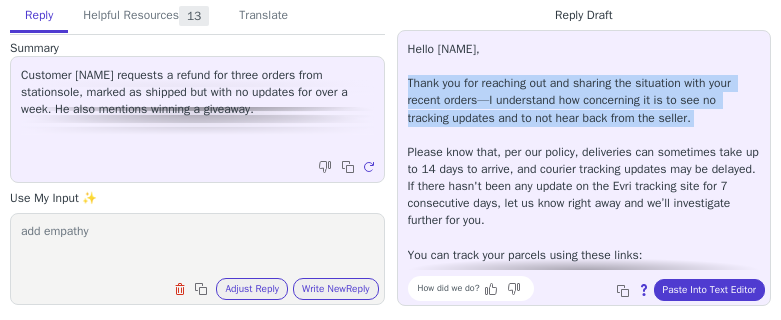 copy on "Thank you for reaching out and sharing the situation with your recent orders—I understand how concerning it is to see no tracking updates and to not hear back from the seller." 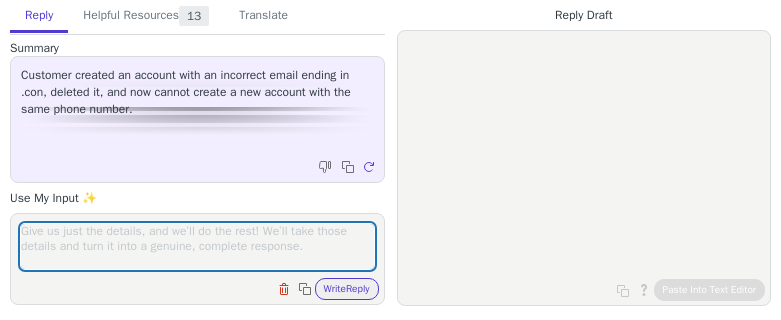 scroll, scrollTop: 0, scrollLeft: 0, axis: both 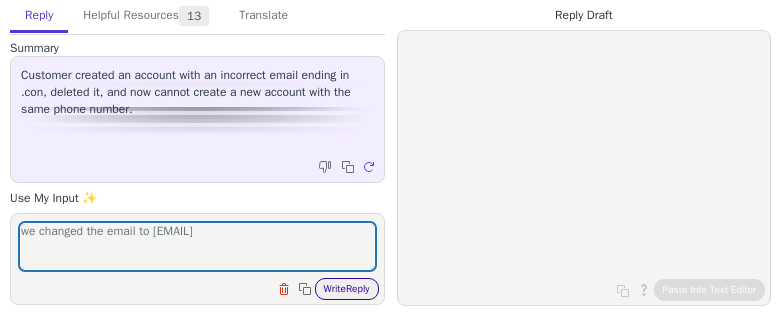 type on "we changed the email to [EMAIL]" 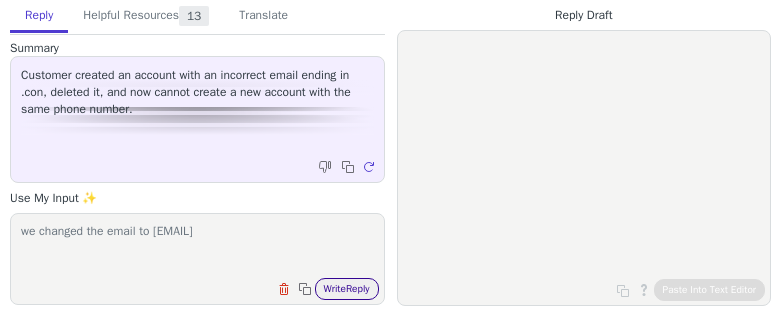 click on "Write  Reply" at bounding box center [347, 289] 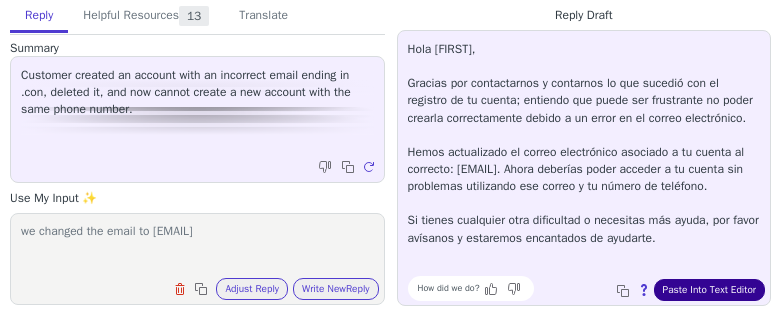click on "Paste Into Text Editor" at bounding box center (709, 290) 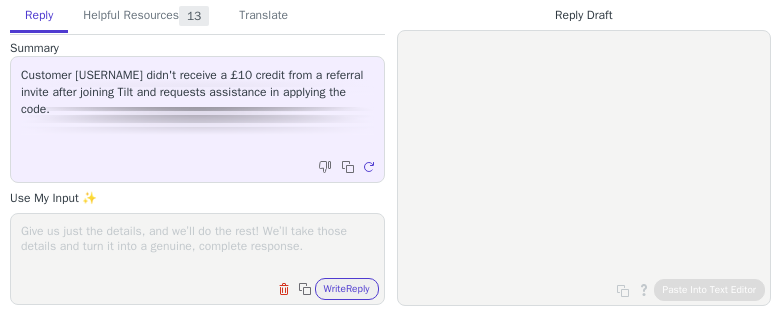 scroll, scrollTop: 0, scrollLeft: 0, axis: both 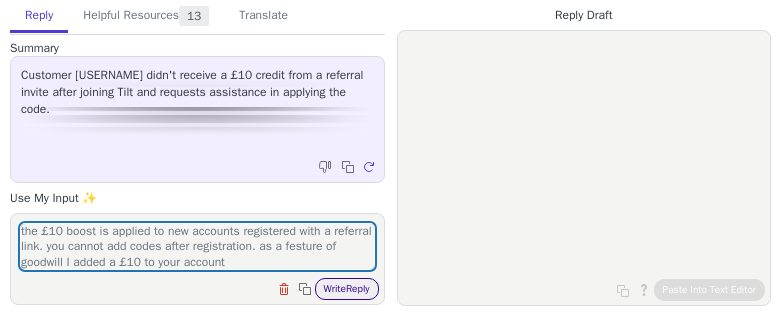 click on "Write  Reply" at bounding box center [347, 289] 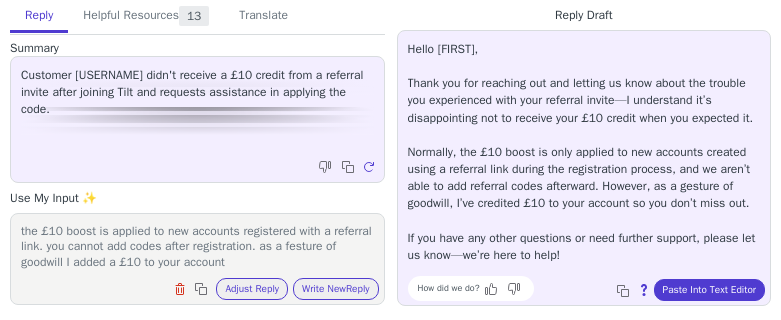 click on "the £10 boost is applied to new accounts registered with a referral link. you cannot add codes after registration. as a festure of goodwill I added a £10 to your account" at bounding box center [197, 246] 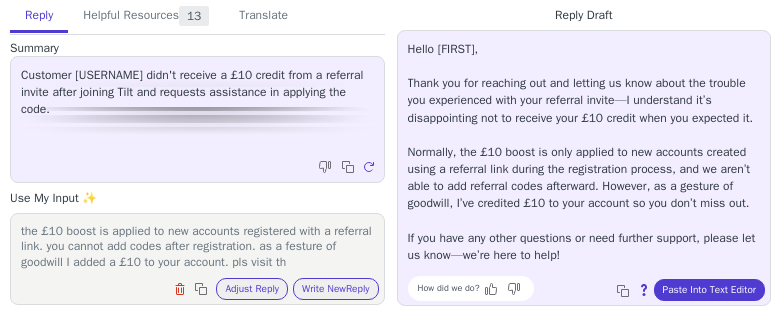 scroll, scrollTop: 15, scrollLeft: 0, axis: vertical 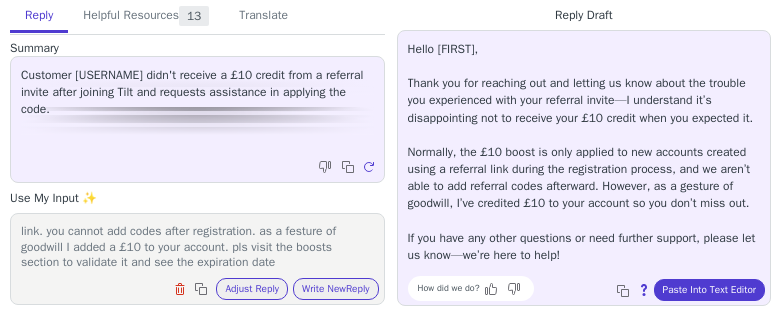 type on "the £10 boost is applied to new accounts registered with a referral link. you cannot add codes after registration. as a festure of goodwill I added a £10 to your account. pls visit the boosts section to validate it and see the expiration date" 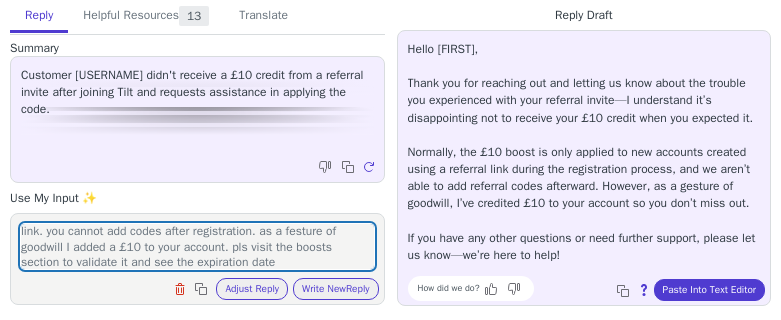 click on "the £10 boost is applied to new accounts registered with a referral link. you cannot add codes after registration. as a festure of goodwill I added a £10 to your account. pls visit the boosts section to validate it and see the expiration date Clear field Copy to clipboard Adjust Reply Use input to adjust reply draft Write New  Reply" at bounding box center (197, 259) 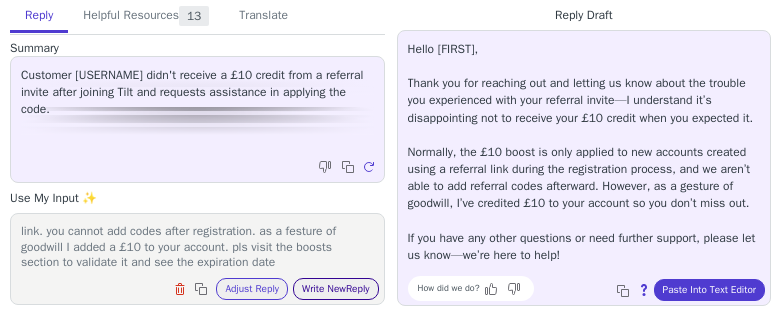 click on "Write New  Reply" at bounding box center (336, 289) 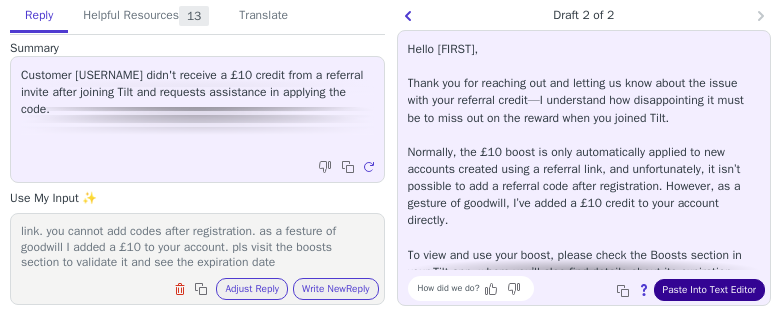 click on "Paste Into Text Editor" at bounding box center [709, 290] 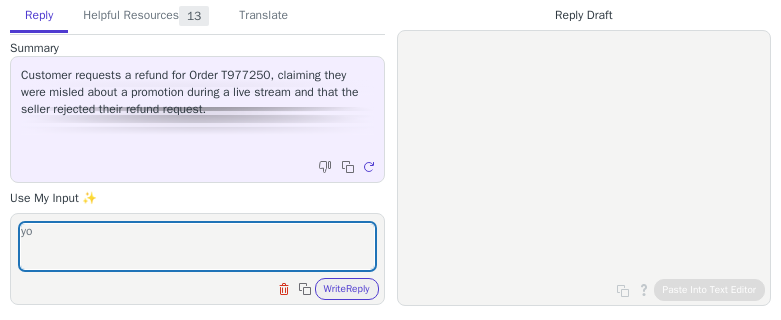 scroll, scrollTop: 0, scrollLeft: 0, axis: both 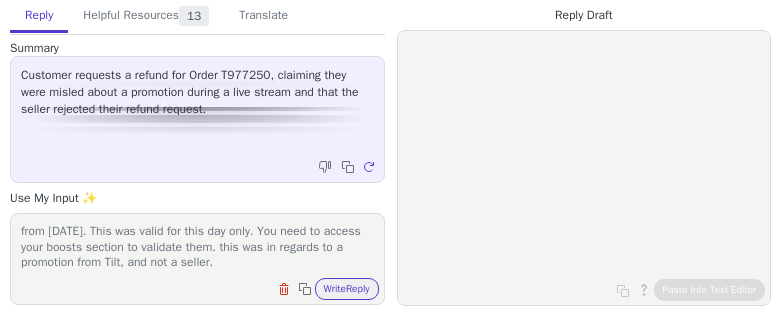 click on "you have 10 x £10 boosts applied to your account due to a promo from [DATE]. This was valid for this day only. You need to access your boosts section to validate them. this was in regards to a promotion from Tilt, and not a seller." at bounding box center [197, 246] 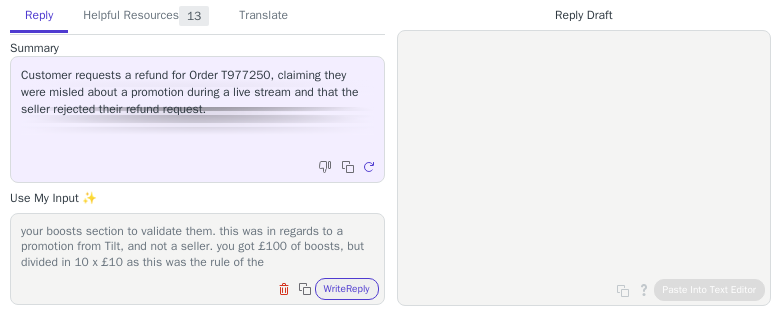 scroll, scrollTop: 46, scrollLeft: 0, axis: vertical 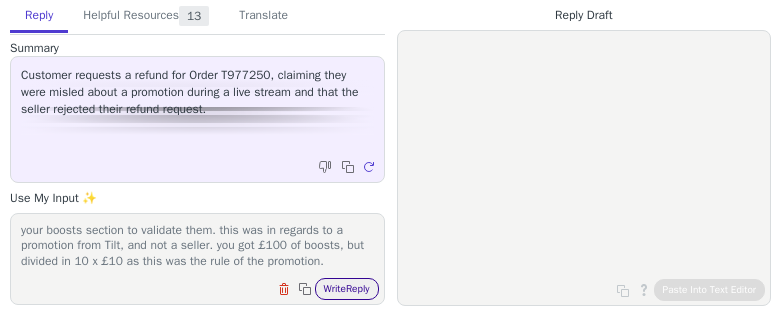 type on "you have 10 x £10 boosts applied to your account due to a promo from [DATE]. This was valid for this day only. You need to access your boosts section to validate them. this was in regards to a promotion from Tilt, and not a seller. you got £100 of boosts, but divided in 10 x £10 as this was the rule of the promotion." 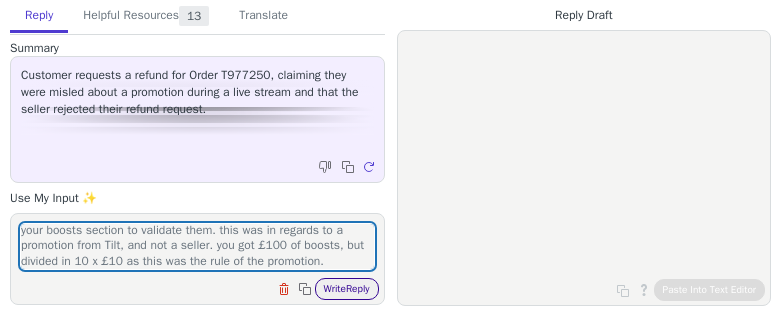 click on "Write  Reply" at bounding box center [347, 289] 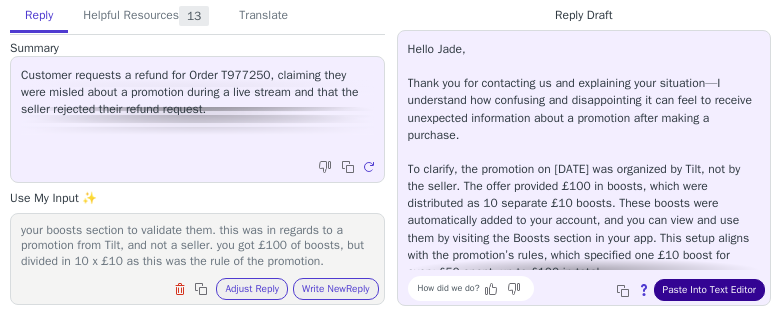 click on "Paste Into Text Editor" at bounding box center (709, 290) 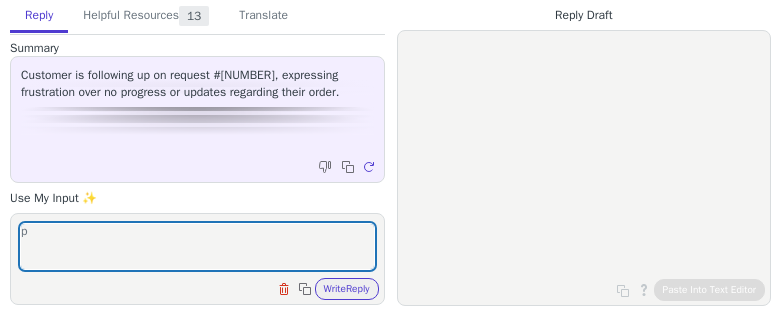 scroll, scrollTop: 0, scrollLeft: 0, axis: both 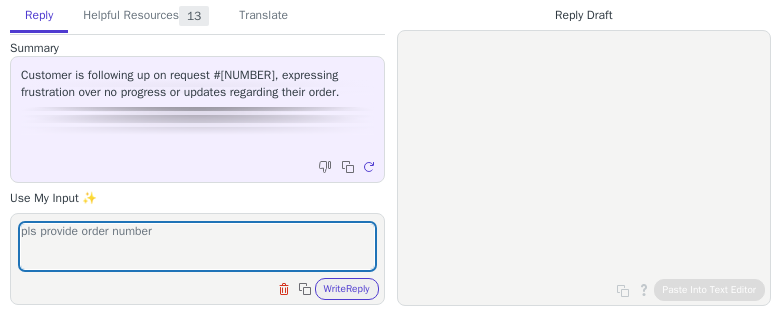 type on "pls provide order number" 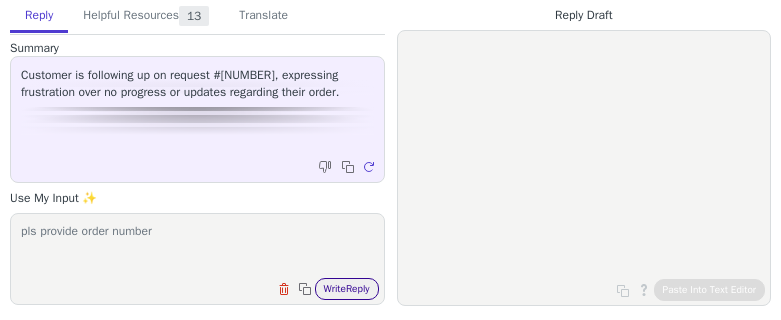 click on "Write  Reply" at bounding box center [347, 289] 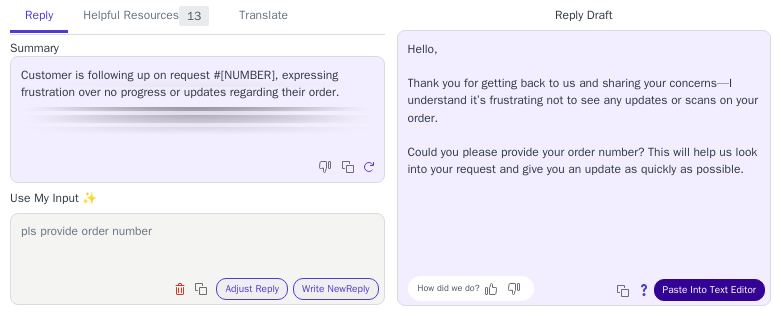 click on "Paste Into Text Editor" at bounding box center (709, 290) 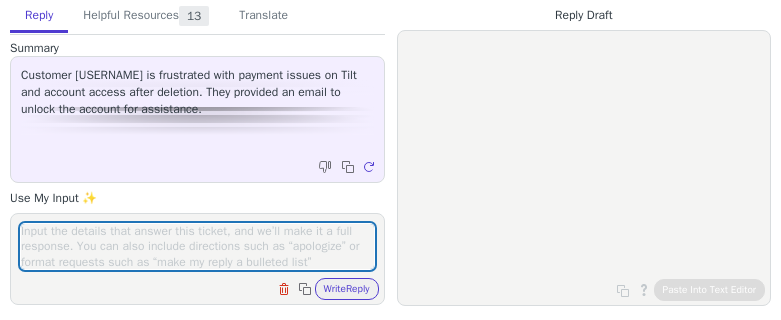 scroll, scrollTop: 0, scrollLeft: 0, axis: both 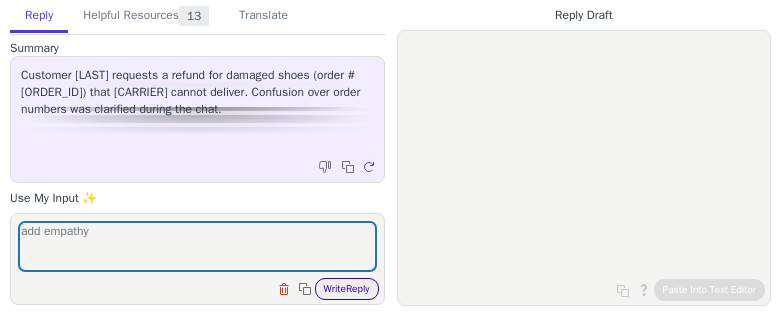 type on "add empathy" 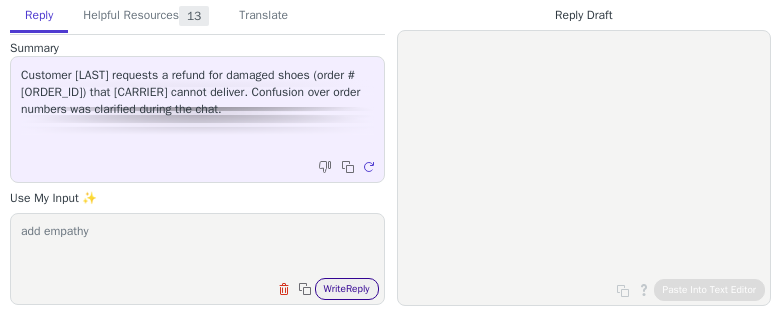 click on "Write  Reply" at bounding box center [347, 289] 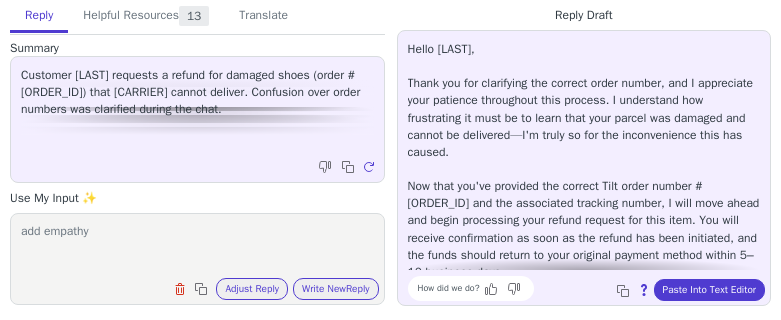 click on "Hello Blashko, Thank you for clarifying the correct order number, and I appreciate your patience throughout this process. I understand how frustrating it must be to learn that your parcel was damaged and cannot be delivered—I'm truly so for the inconvenience this has caused. Now that you've provided the correct Tilt order number #T959799 and the associated tracking number, I will move ahead and begin processing your refund request for this item. You will receive confirmation as soon as the refund has been initiated, and the funds should return to your original payment method within 5–10 business days. If you have any further questions or need additional assistance while we resolve this, please let me know—I'm here to help." at bounding box center [584, 186] 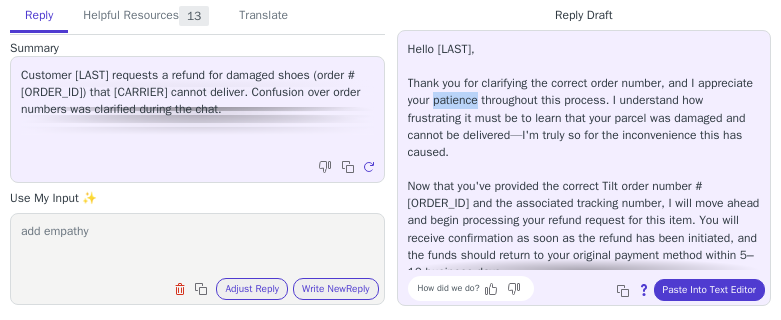 click on "Hello Blashko, Thank you for clarifying the correct order number, and I appreciate your patience throughout this process. I understand how frustrating it must be to learn that your parcel was damaged and cannot be delivered—I'm truly so for the inconvenience this has caused. Now that you've provided the correct Tilt order number #T959799 and the associated tracking number, I will move ahead and begin processing your refund request for this item. You will receive confirmation as soon as the refund has been initiated, and the funds should return to your original payment method within 5–10 business days. If you have any further questions or need additional assistance while we resolve this, please let me know—I'm here to help." at bounding box center (584, 186) 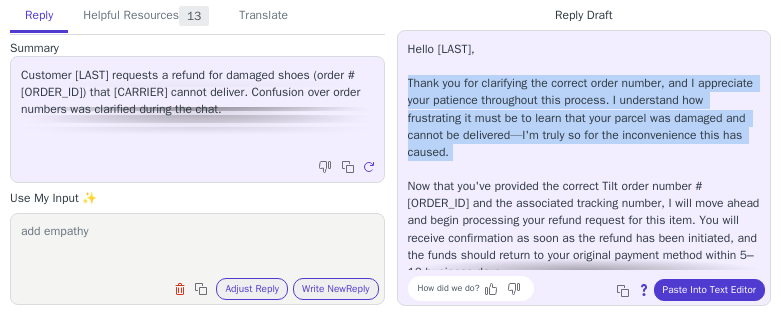 copy on "Thank you for clarifying the correct order number, and I appreciate your patience throughout this process. I understand how frustrating it must be to learn that your parcel was damaged and cannot be delivered—I'm truly so for the inconvenience this has caused." 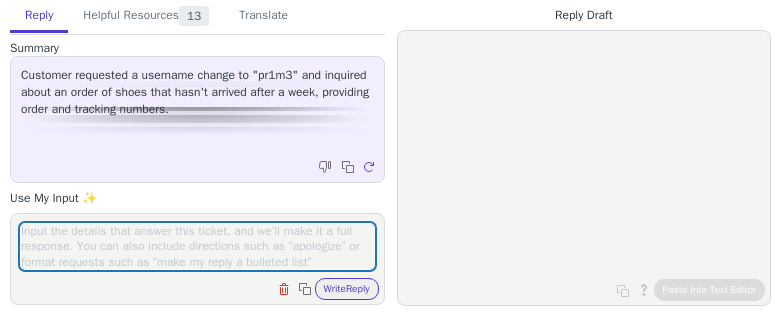 scroll, scrollTop: 0, scrollLeft: 0, axis: both 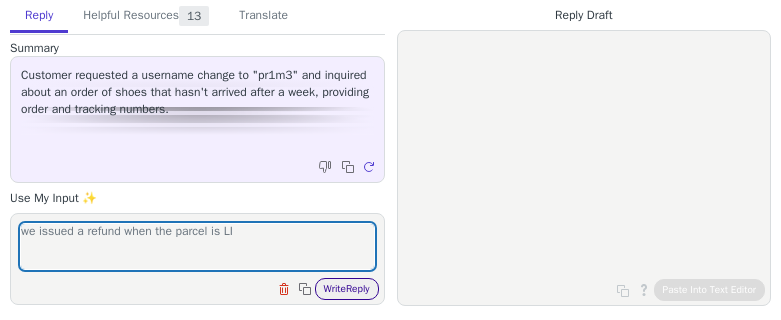click on "Write  Reply" at bounding box center [347, 289] 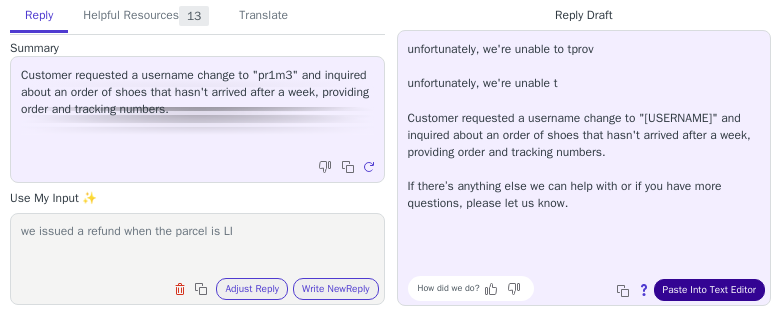 click on "Paste Into Text Editor" at bounding box center (709, 290) 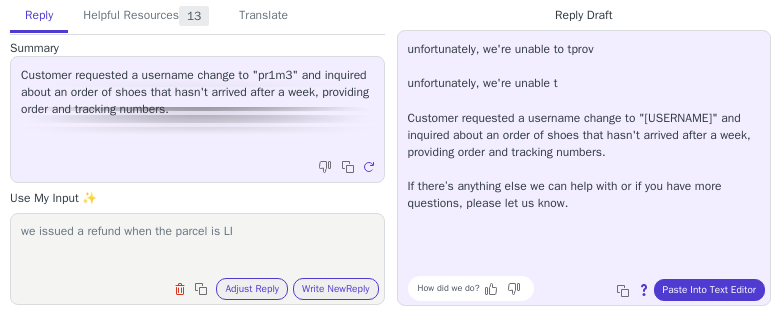 click on "Clear field Copy to clipboard Adjust Reply Use input to adjust reply draft Write New  Reply" at bounding box center [207, 287] 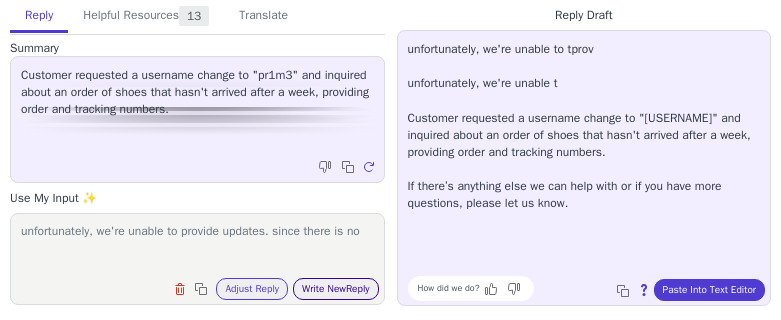 type on "we issued a refund when the parcel is LIT and we are unable to guarantee the delivery" 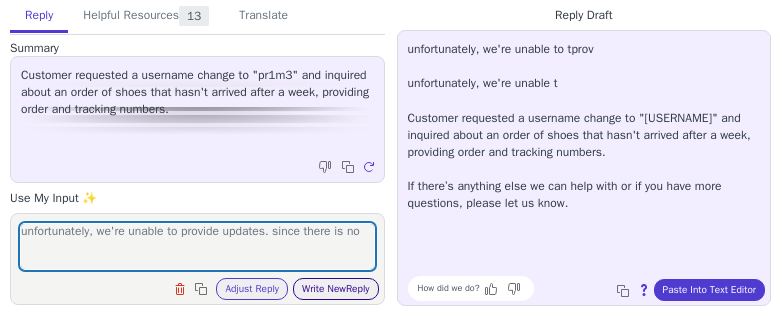 click on "Write New  Reply" at bounding box center (336, 289) 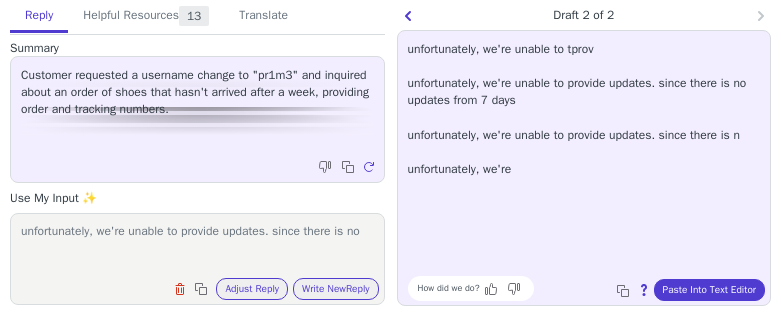 click on "Hello Sawiz, Thank you for reaching out and letting us know that your order hasn’t arrived yet—I understand how disappointing it is to be waiting for your new shoes. Since your parcel is listed as Lost in Transit and we cannot ensure delivery at this point, we have issued a full refund for your order #T969345. The refunded amount should appear on your original payment method within 5–10 business days. If you have any further questions or need additional help, please let us know—we’re here to assist you." at bounding box center [584, 109] 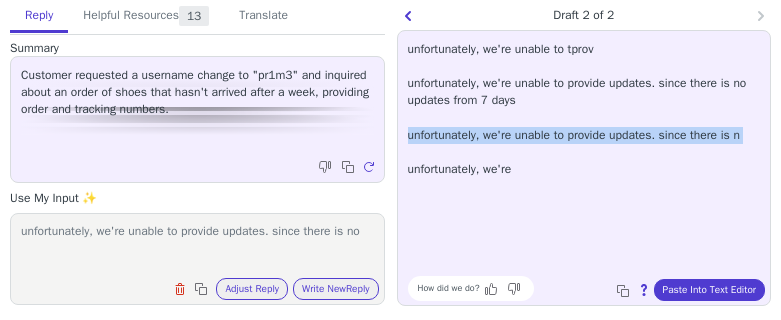 click on "Hello Sawiz, Thank you for reaching out and letting us know that your order hasn’t arrived yet—I understand how disappointing it is to be waiting for your new shoes. Since your parcel is listed as Lost in Transit and we cannot ensure delivery at this point, we have issued a full refund for your order #T969345. The refunded amount should appear on your original payment method within 5–10 business days. If you have any further questions or need additional help, please let us know—we’re here to assist you." at bounding box center [584, 109] 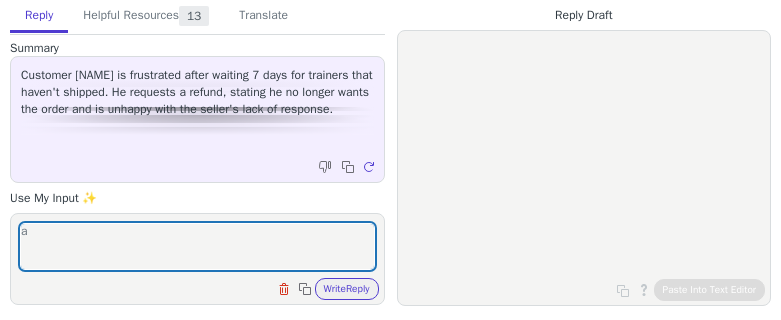 scroll, scrollTop: 0, scrollLeft: 0, axis: both 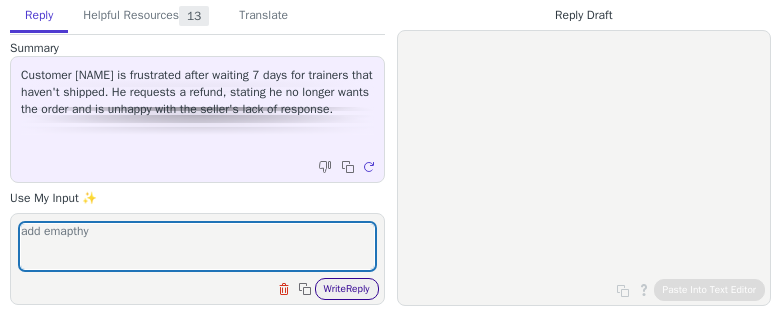 type on "add emapthy" 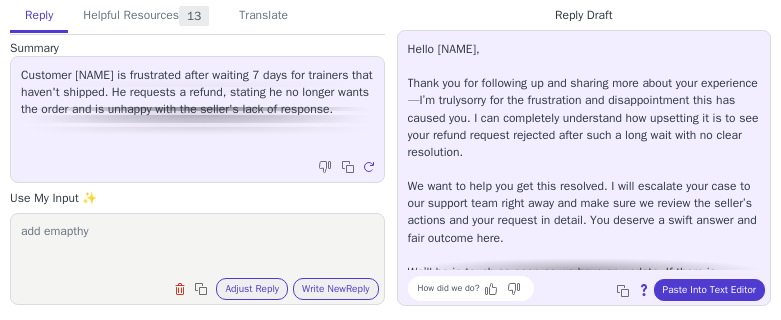 click on "Hello [NAME], Thank you for following up and sharing more about your experience—I’m trulysorry for the frustration and disappointment this has caused you. I can completely understand how upsetting it is to see your refund request rejected after such a long wait with no clear resolution. We want to help you get this resolved. I will escalate your case to our support team right away and make sure we review the seller’s actions and your request in detail. You deserve a swift answer and fair outcome here. We’ll be in touch as soon as we have an update. If there is anything else you’d like to share in the meantime, please let us know—we’re here to help." at bounding box center [584, 178] 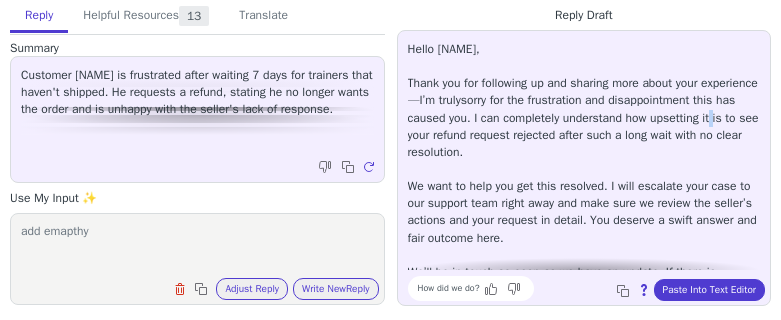 click on "Hello [NAME], Thank you for following up and sharing more about your experience—I’m trulysorry for the frustration and disappointment this has caused you. I can completely understand how upsetting it is to see your refund request rejected after such a long wait with no clear resolution. We want to help you get this resolved. I will escalate your case to our support team right away and make sure we review the seller’s actions and your request in detail. You deserve a swift answer and fair outcome here. We’ll be in touch as soon as we have an update. If there is anything else you’d like to share in the meantime, please let us know—we’re here to help." at bounding box center (584, 178) 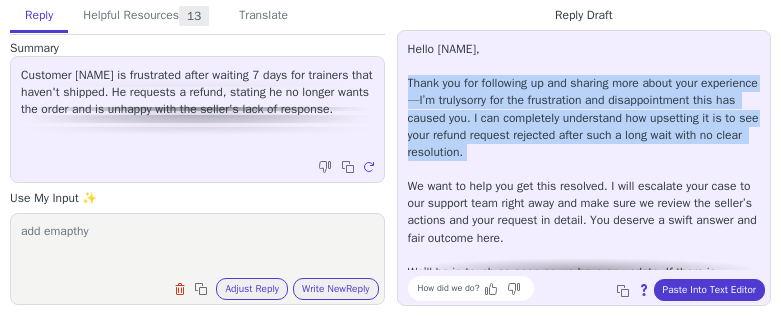 copy on "Thank you for following up and sharing more about your experience—I’m trulysorry for the frustration and disappointment this has caused you. I can completely understand how upsetting it is to see your refund request rejected after such a long wait with no clear resolution." 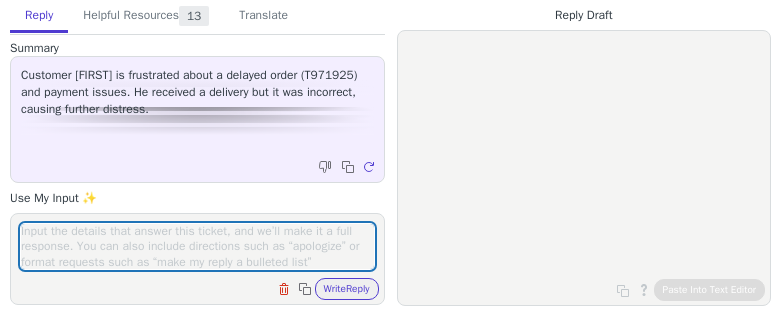 scroll, scrollTop: 0, scrollLeft: 0, axis: both 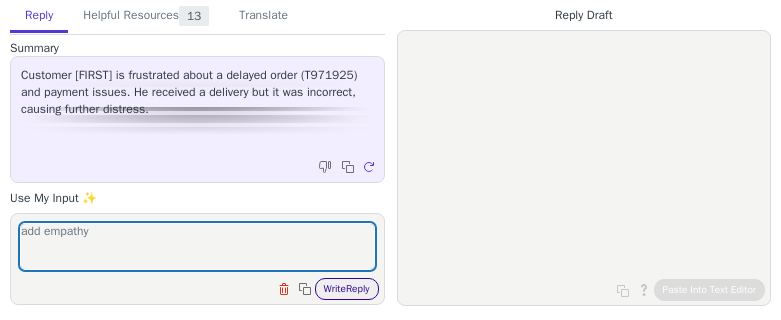 type on "add empathy" 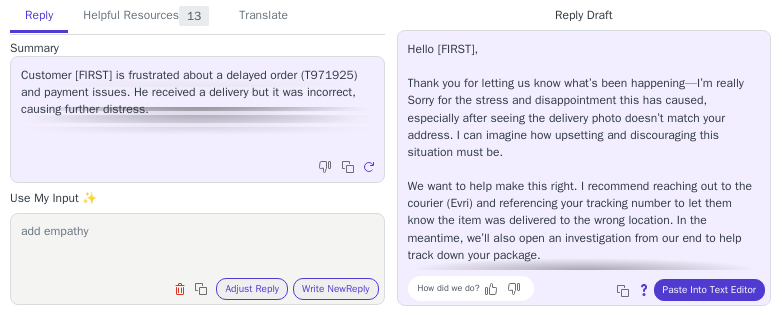click on "Hello Darren, Thank you for letting us know what’s been happening—I’m really Sorry for the stress and disappointment this has caused, especially after seeing the delivery photo doesn’t match your address. I can imagine how upsetting and discouraging this situation must be. We want to help make this right. I recommend reaching out to the courier (Evri) and referencing your tracking number to let them know the item was delivered to the wrong location. In the meantime, we’ll also open an investigation from our end to help track down your package. If you have the delivery photo or any other information, please send it along, as that will help us resolve things more quickly. We’re here to support you—don’t hesitate to get in touch if you have more questions or need further assistance." at bounding box center [584, 195] 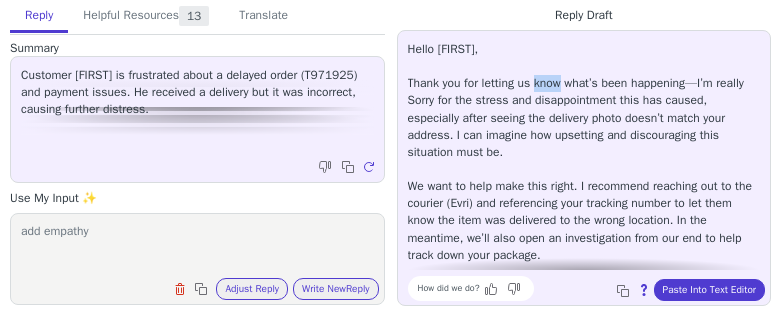 click on "Hello Darren, Thank you for letting us know what’s been happening—I’m really Sorry for the stress and disappointment this has caused, especially after seeing the delivery photo doesn’t match your address. I can imagine how upsetting and discouraging this situation must be. We want to help make this right. I recommend reaching out to the courier (Evri) and referencing your tracking number to let them know the item was delivered to the wrong location. In the meantime, we’ll also open an investigation from our end to help track down your package. If you have the delivery photo or any other information, please send it along, as that will help us resolve things more quickly. We’re here to support you—don’t hesitate to get in touch if you have more questions or need further assistance." at bounding box center [584, 195] 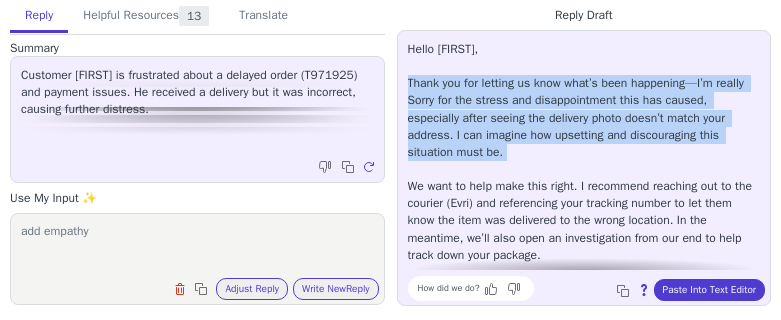 click on "Hello Darren, Thank you for letting us know what’s been happening—I’m really Sorry for the stress and disappointment this has caused, especially after seeing the delivery photo doesn’t match your address. I can imagine how upsetting and discouraging this situation must be. We want to help make this right. I recommend reaching out to the courier (Evri) and referencing your tracking number to let them know the item was delivered to the wrong location. In the meantime, we’ll also open an investigation from our end to help track down your package. If you have the delivery photo or any other information, please send it along, as that will help us resolve things more quickly. We’re here to support you—don’t hesitate to get in touch if you have more questions or need further assistance." at bounding box center [584, 195] 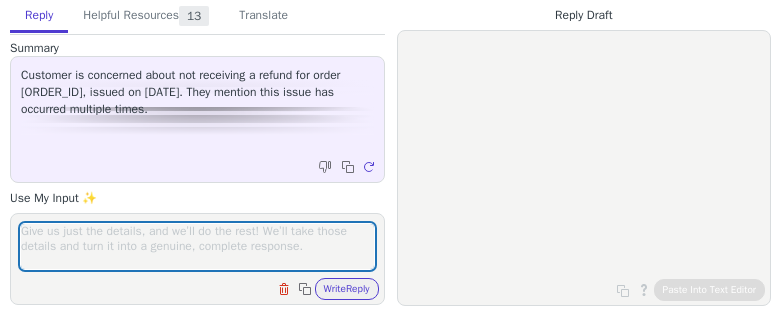 scroll, scrollTop: 0, scrollLeft: 0, axis: both 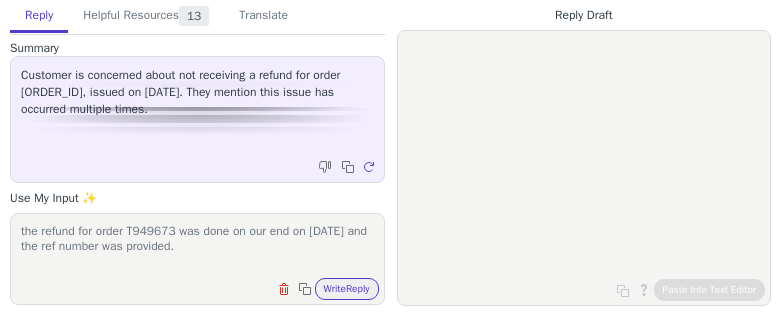 click on "the refund for order T949673 was done on our end on [DATE] and the ref number was provided.
Clear field Copy to clipboard Write  Reply" at bounding box center (197, 259) 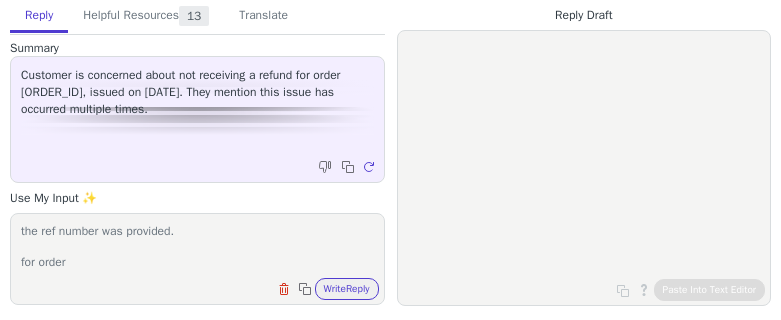 paste on "T951313" 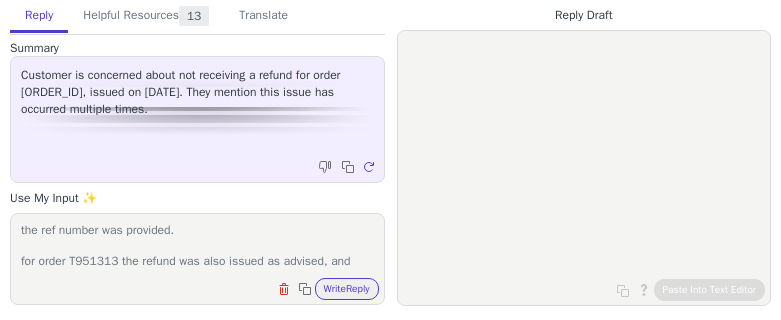scroll, scrollTop: 31, scrollLeft: 0, axis: vertical 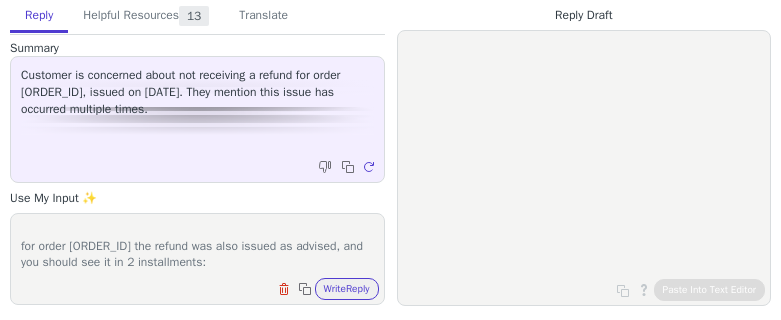 click on "the refund for order [ORDER_ID] was done on our end on [DATE] and the ref number was provided.
for order [ORDER_ID] the refund was also issued as advised, and you should see it in 2 installments:" at bounding box center [197, 246] 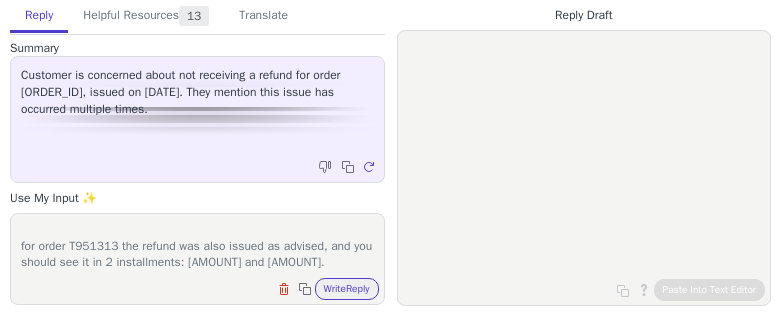 scroll, scrollTop: 0, scrollLeft: 0, axis: both 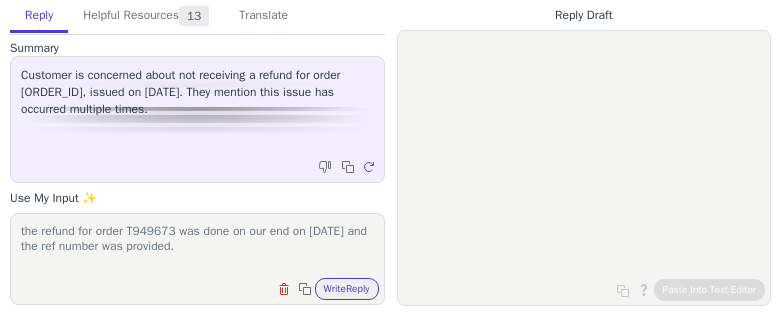 click on "the refund for order T949673 was done on our end on [DATE] and the ref number was provided.
for order T951313 the refund was also issued as advised, and you should see it in 2 installments: [AMOUNT] and [AMOUNT]." at bounding box center (197, 246) 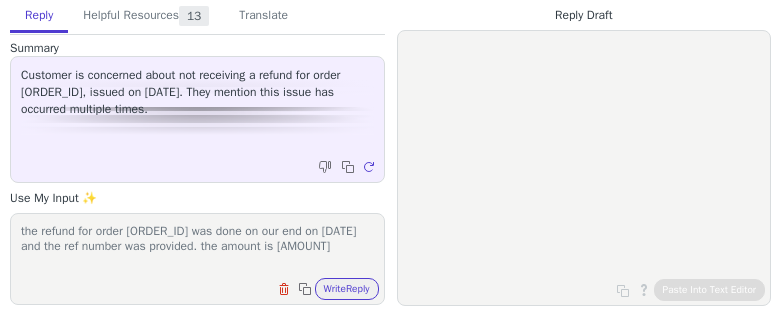 scroll, scrollTop: 31, scrollLeft: 0, axis: vertical 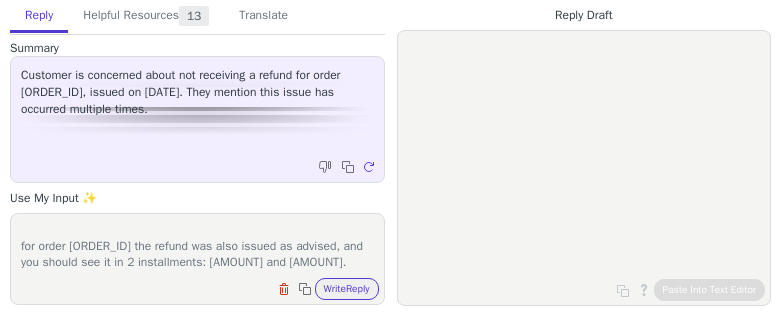 click on "the refund for order T949673 was done on our end on june 26 and the ref number was provided. the amount is £5.75
for order T951313 the refund was also issued as advised, and you should see it in 2 installments: £23.79 and £3.99." at bounding box center (197, 246) 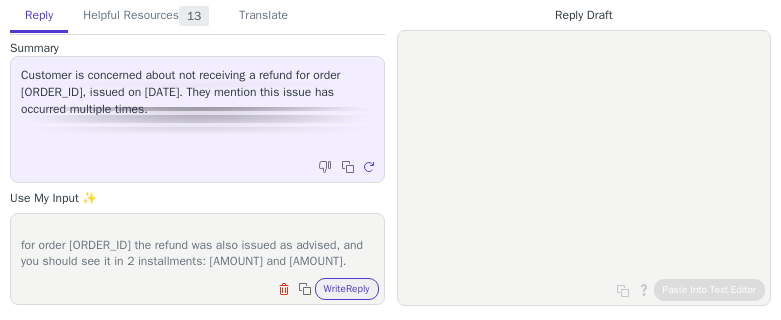 scroll, scrollTop: 63, scrollLeft: 0, axis: vertical 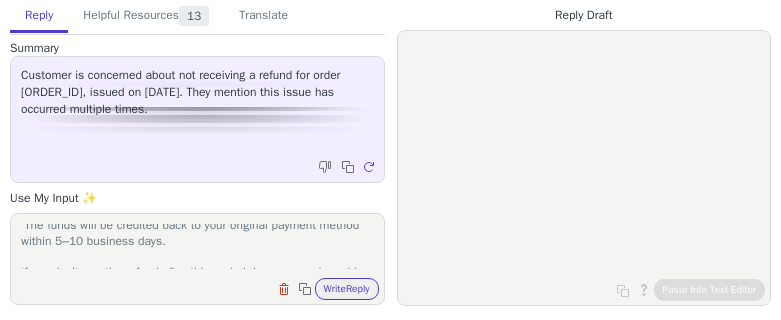 click on "the refund for order T949673 was done on our end on june 26 and the ref number was provided. the amount is £5.75
for order T951313 the refund was also issued as advised, and you should see it in 2 installments: £23.79 and £3.99.
The funds will be credited back to your original payment method within 5–10 business days.
If you don’t see the refund after this period, I recommend reaching out to your bank with the reference number above for further assistance." at bounding box center [197, 246] 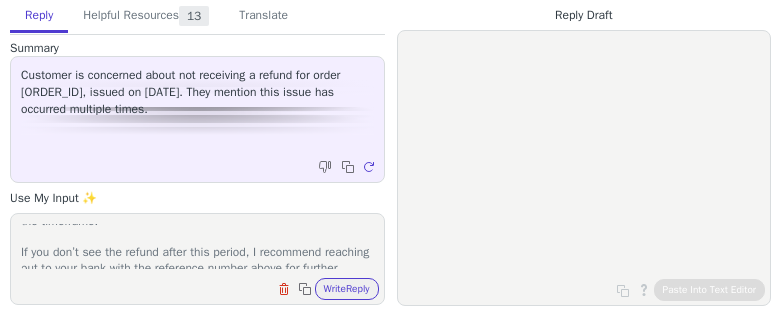 drag, startPoint x: 83, startPoint y: 256, endPoint x: 19, endPoint y: 256, distance: 64 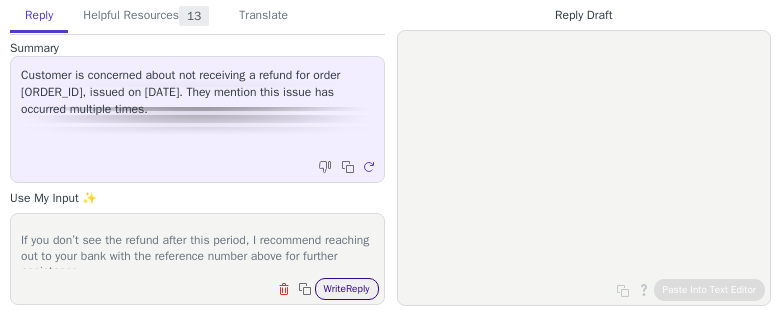 type on "the refund for order T949673 was done on our end on june 26 and the ref number was provided. the amount is £5.75
for order T951313 the refund was also issued as advised, and you should see it in 2 installments: £23.79 and £3.99.
The funds will be credited back to your original payment method within 5–10 business days - per the refund dates, there's still in the timeframe.
If you don’t see the refund after this period, I recommend reaching out to your bank with the reference number above for further assistance." 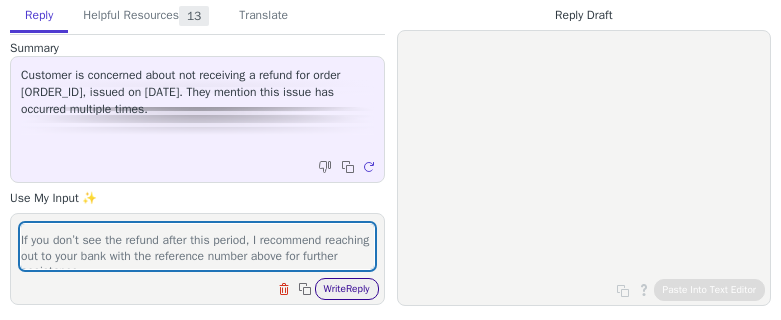 click on "Write  Reply" at bounding box center (347, 289) 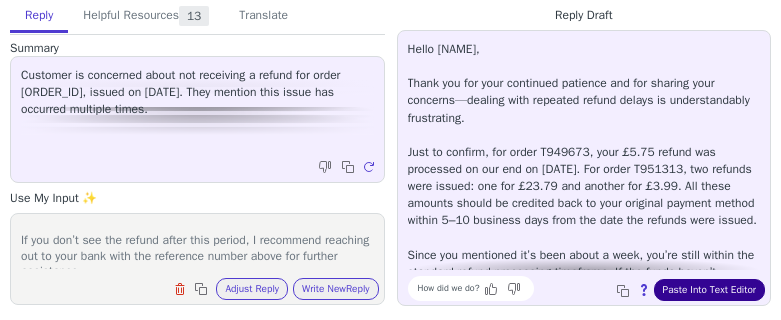 click on "Paste Into Text Editor" at bounding box center (709, 290) 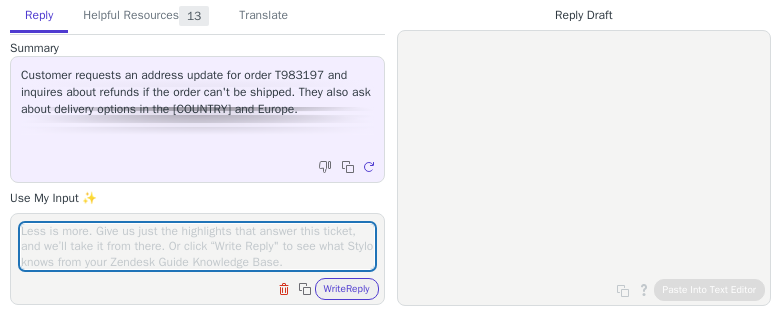scroll, scrollTop: 0, scrollLeft: 0, axis: both 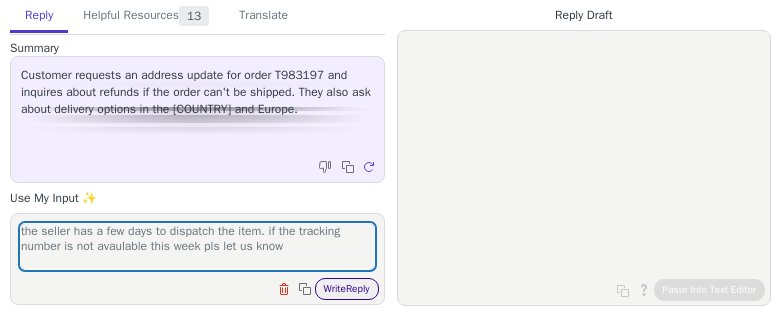 type on "the seller has a few days to dispatch the item. if the tracking number is not avaulable this week pls let us know" 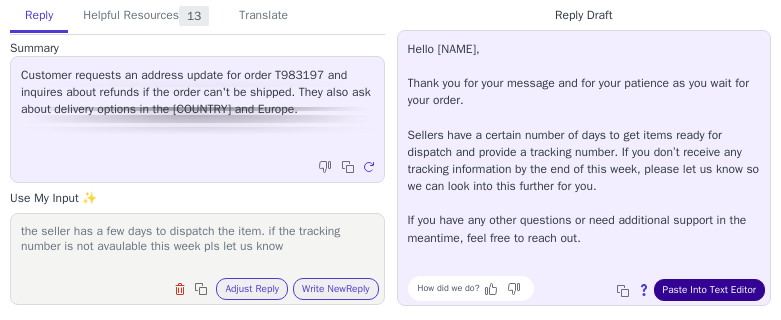 click on "Paste Into Text Editor" at bounding box center (709, 290) 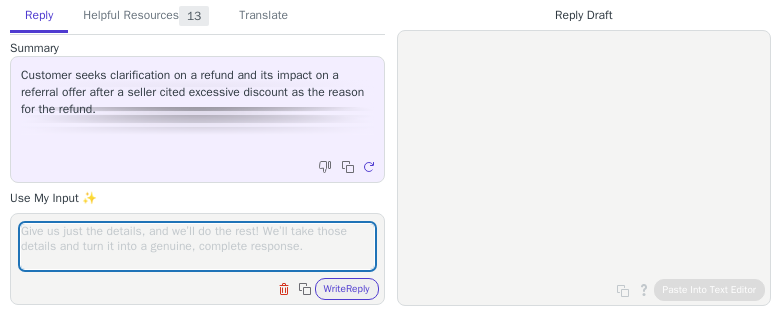 scroll, scrollTop: 0, scrollLeft: 0, axis: both 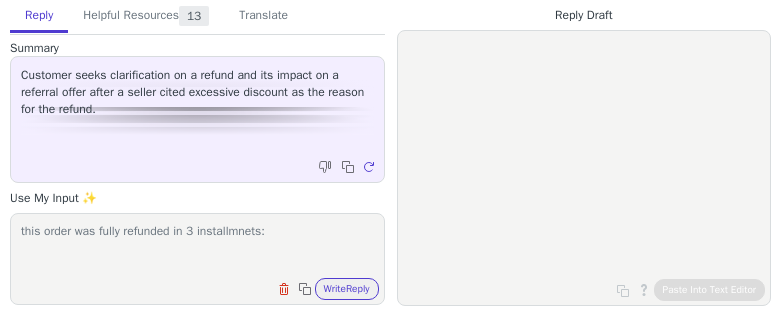 paste on "£15.00" 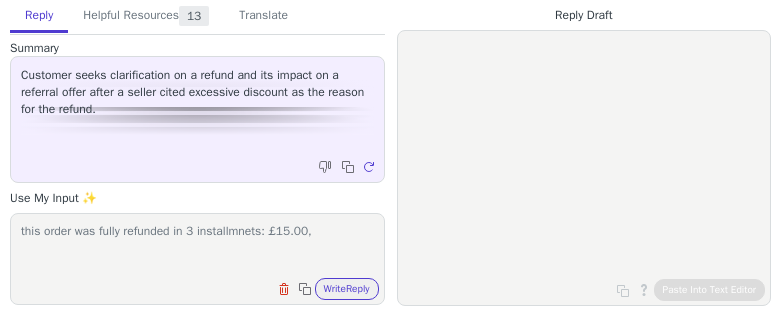 paste on "£5.07" 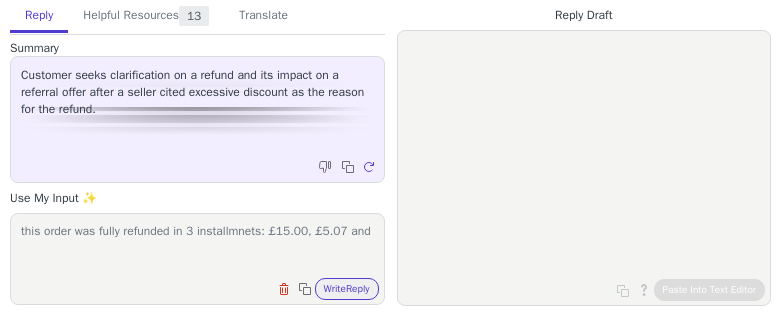 paste on "£25.79" 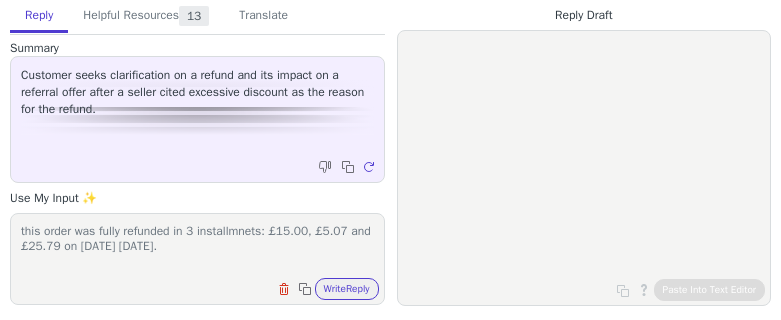 paste on "Please note the funds will reach your original method of payment in 5-10 days." 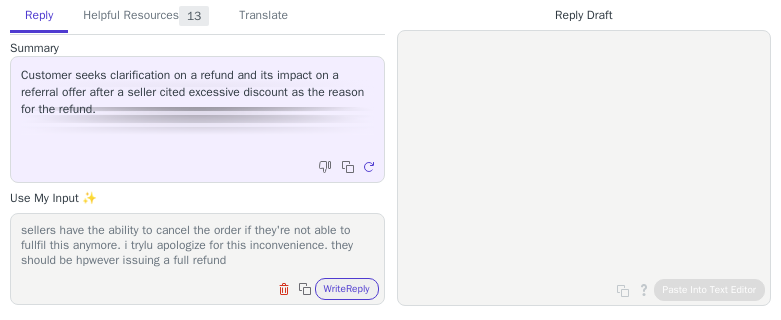 scroll, scrollTop: 93, scrollLeft: 0, axis: vertical 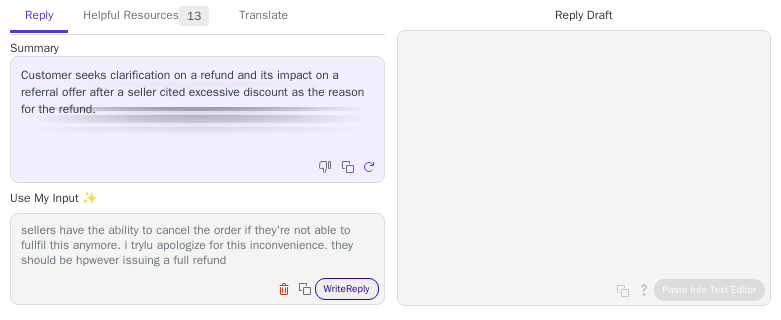 type on "this order was fully refunded in 3 installmnets: £15.00, £5.07 and £25.79 on June 28 and 29. Please note the funds will reach your original method of payment in 5-10 days.
sellers have the ability to cancel the order if they're not able to fullfil this anymore. i trylu apologize for this inconvenience. they should be hpwever issuing a full refund" 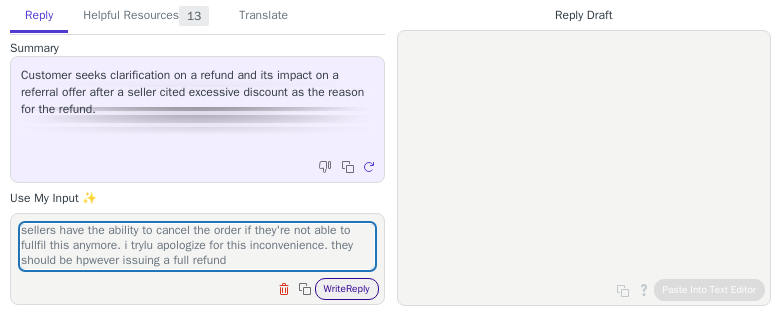 click on "Write  Reply" at bounding box center (347, 289) 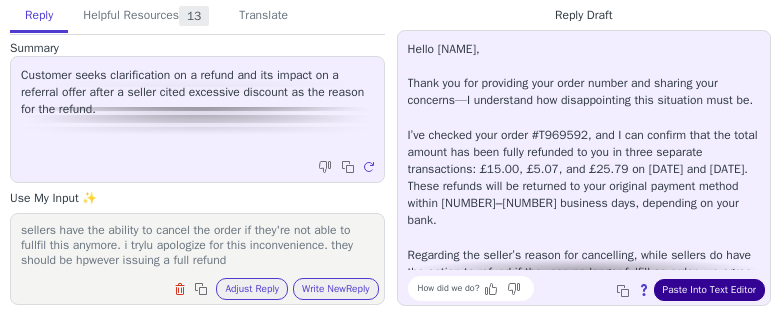 click on "Paste Into Text Editor" at bounding box center (709, 290) 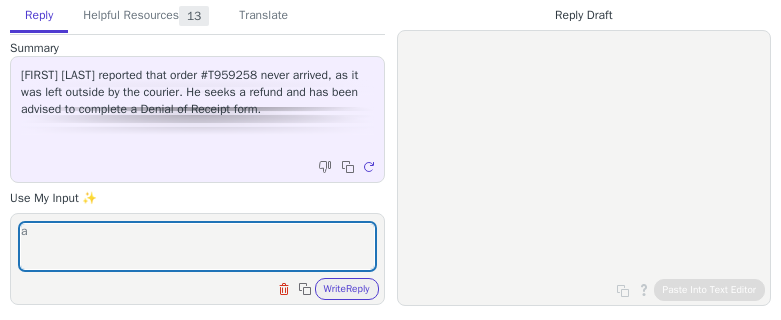scroll, scrollTop: 0, scrollLeft: 0, axis: both 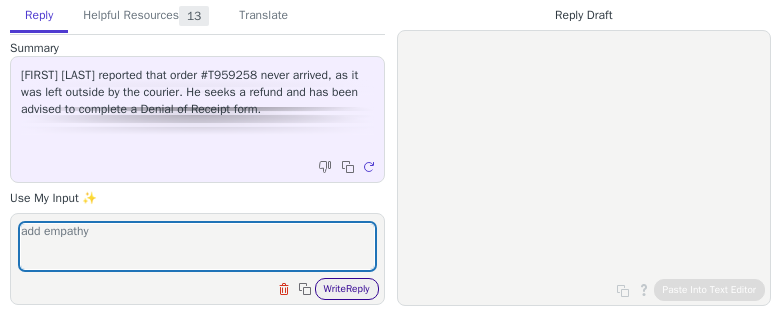 type on "add empathy" 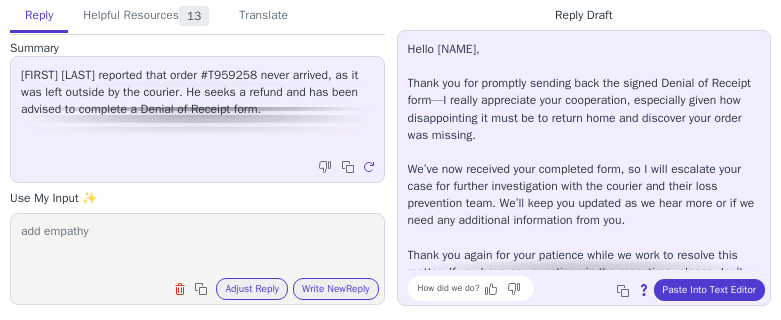 click on "Hello [NAME], Thank you for promptly sending back the signed Denial of Receipt form—I really appreciate your cooperation, especially given how disappointing it must be to return home and discover your order was missing. We’ve now received your completed form, so I will escalate your case for further investigation with the courier and their loss prevention team. We’ll keep you updated as we hear more or if we need any additional information from you. Thank you again for your patience while we work to resolve this matter. If you have any questions in the meantime, please don’t hesitate to reach out." at bounding box center [584, 169] 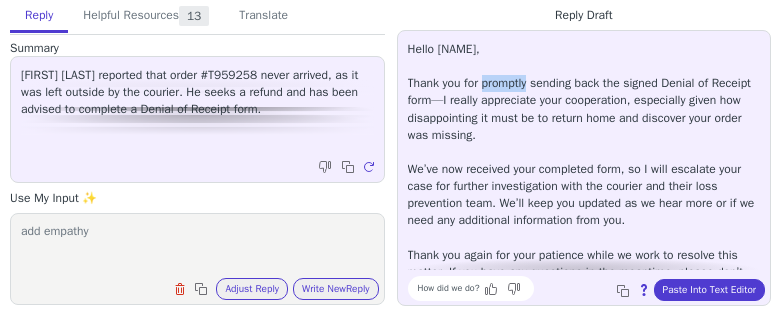 click on "Hello [NAME], Thank you for promptly sending back the signed Denial of Receipt form—I really appreciate your cooperation, especially given how disappointing it must be to return home and discover your order was missing. We’ve now received your completed form, so I will escalate your case for further investigation with the courier and their loss prevention team. We’ll keep you updated as we hear more or if we need any additional information from you. Thank you again for your patience while we work to resolve this matter. If you have any questions in the meantime, please don’t hesitate to reach out." at bounding box center [584, 169] 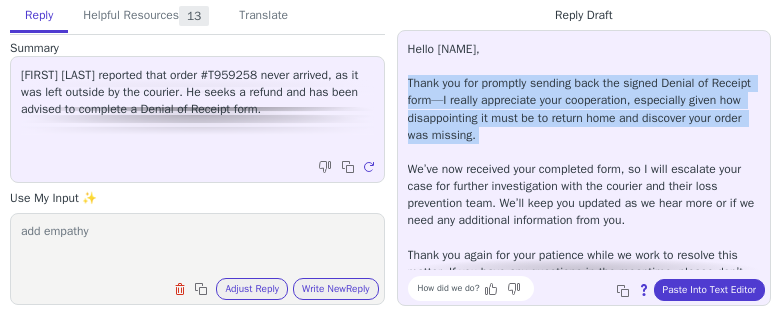 click on "Hello [NAME], Thank you for promptly sending back the signed Denial of Receipt form—I really appreciate your cooperation, especially given how disappointing it must be to return home and discover your order was missing. We’ve now received your completed form, so I will escalate your case for further investigation with the courier and their loss prevention team. We’ll keep you updated as we hear more or if we need any additional information from you. Thank you again for your patience while we work to resolve this matter. If you have any questions in the meantime, please don’t hesitate to reach out." at bounding box center [584, 169] 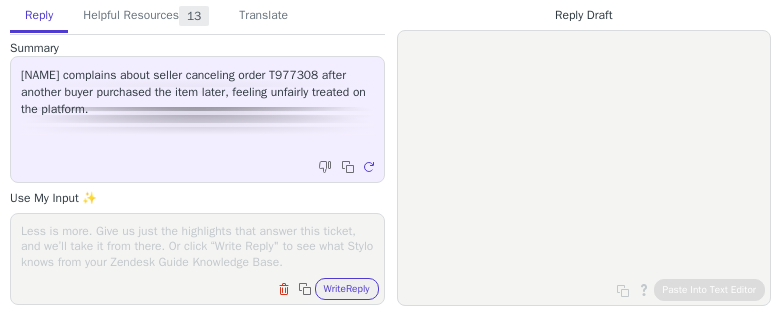 click at bounding box center (197, 246) 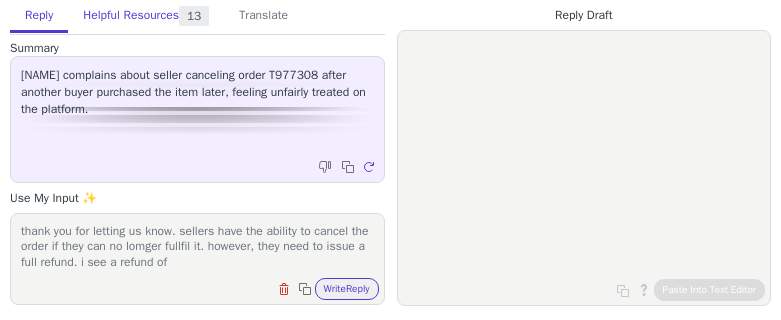paste on "[AMOUNT]" 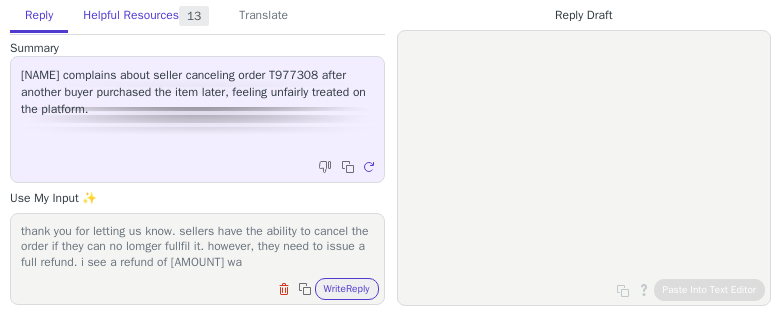 scroll, scrollTop: 15, scrollLeft: 0, axis: vertical 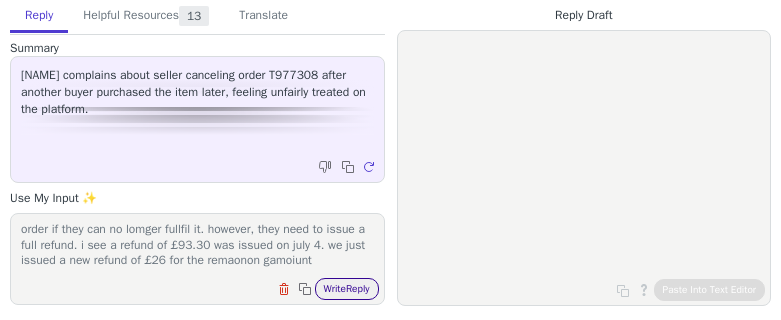 type on "thank you for letting us know. [NAME] have the ability to cancel the order if they can no lomger fullfil it. however, they need to issue a full refund. i see a refund of £93.30 was issued on july 4. we just issued a new refund of £26 for the remaonon gamoiunt" 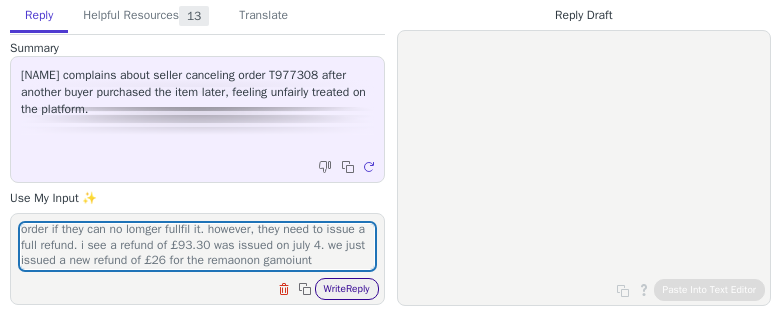 click on "Write  Reply" at bounding box center [347, 289] 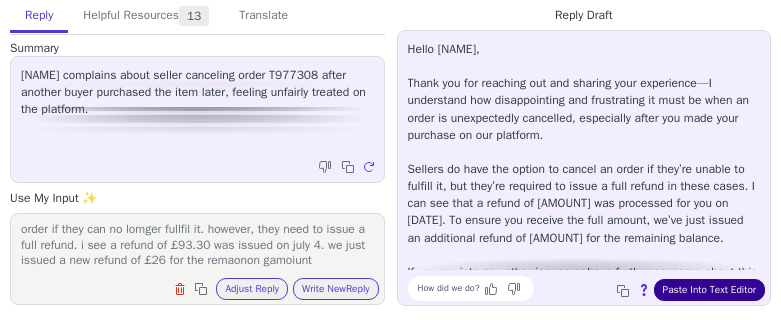 click on "Paste Into Text Editor" at bounding box center [709, 290] 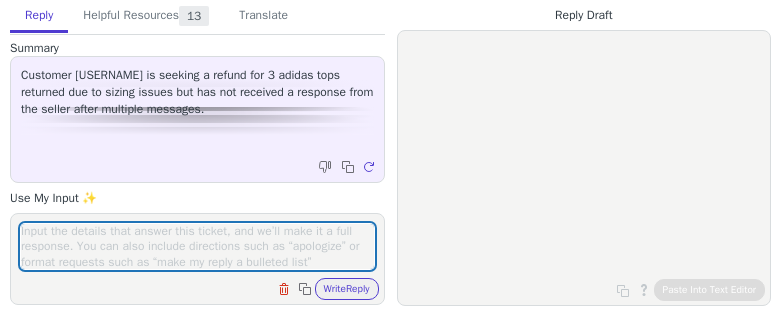 scroll, scrollTop: 0, scrollLeft: 0, axis: both 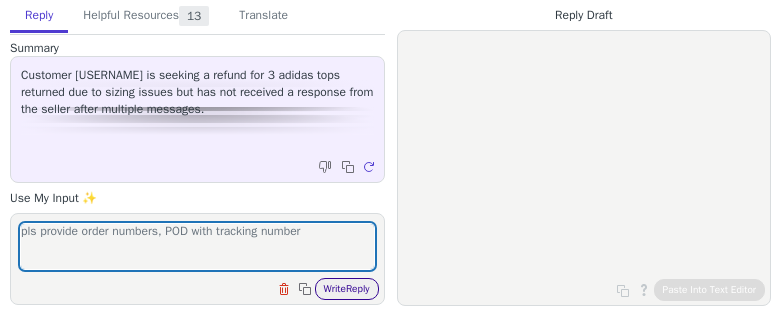 type on "pls provide order numbers, POD with tracking number" 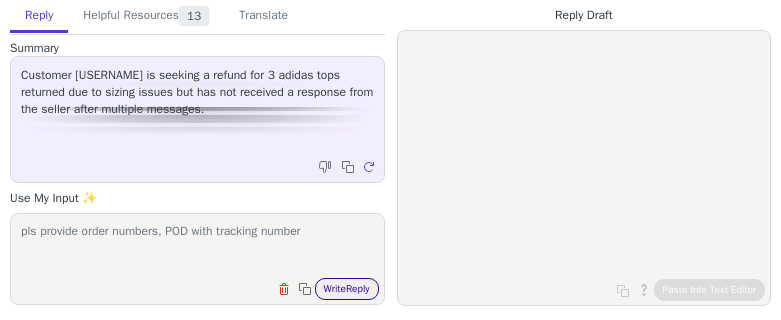 click on "Write  Reply" at bounding box center (347, 289) 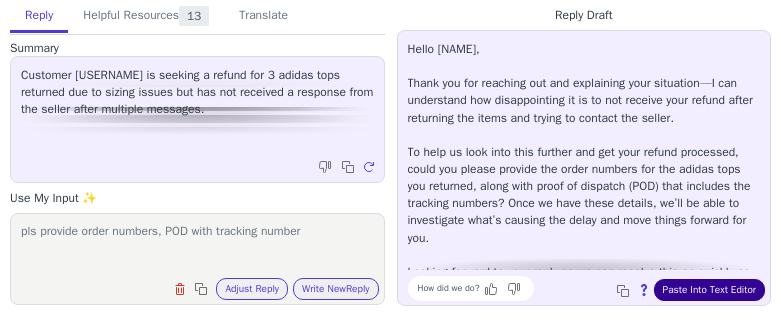 click on "Paste Into Text Editor" at bounding box center (709, 290) 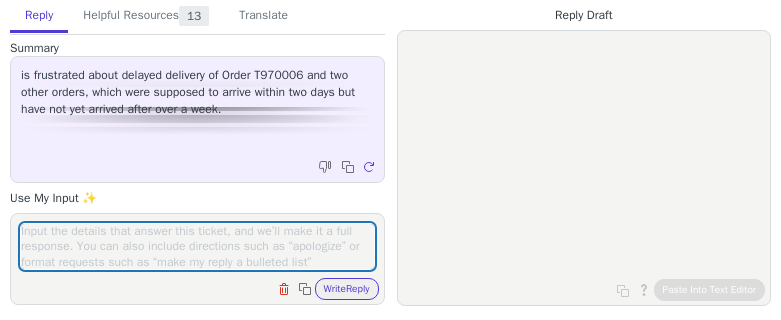 scroll, scrollTop: 0, scrollLeft: 0, axis: both 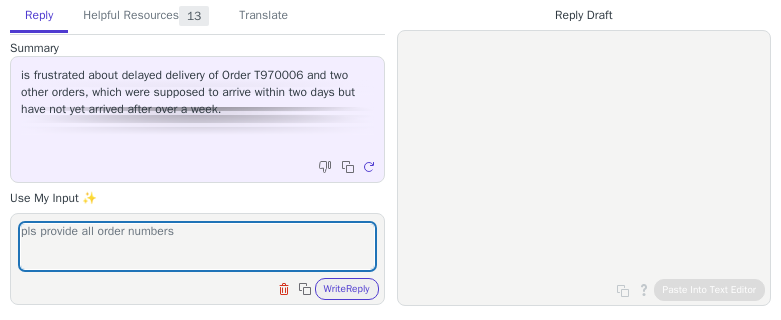 type on "pls provide all order numbers" 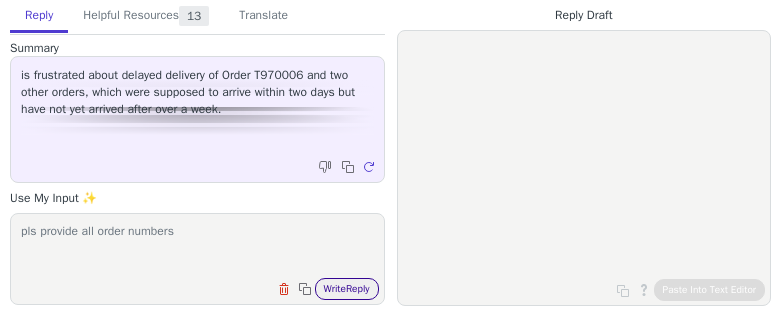 click on "Write  Reply" at bounding box center [347, 289] 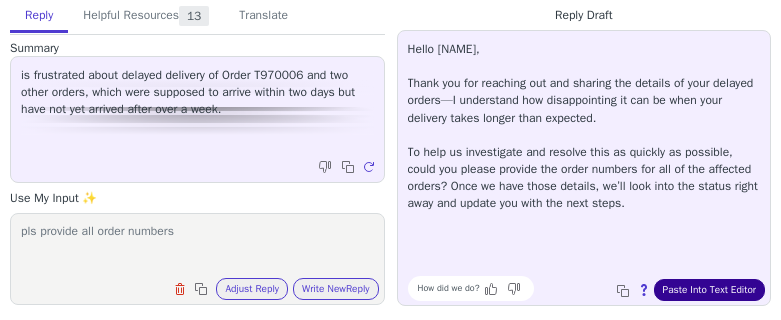 click on "Paste Into Text Editor" at bounding box center [709, 290] 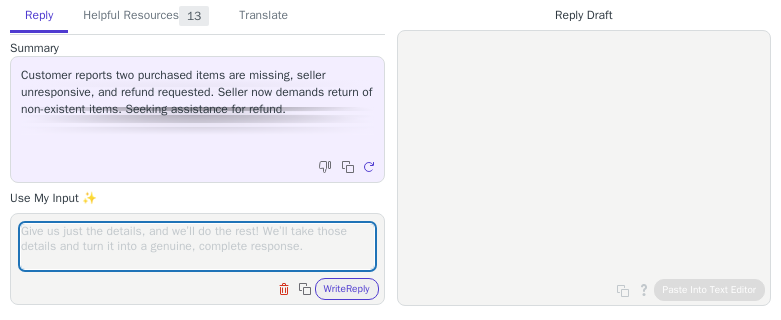 scroll, scrollTop: 0, scrollLeft: 0, axis: both 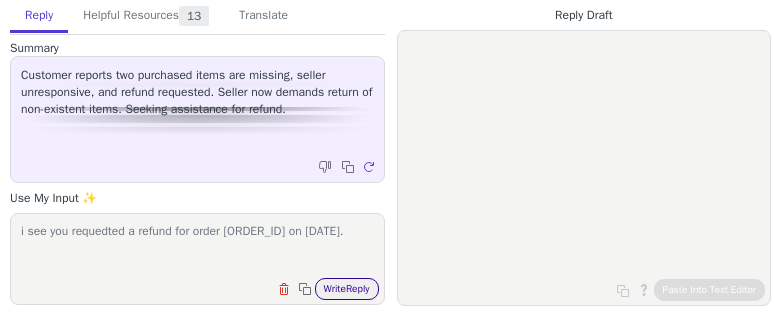 type on "i see you requedted a refund for order [ORDER_ID] on [DATE]." 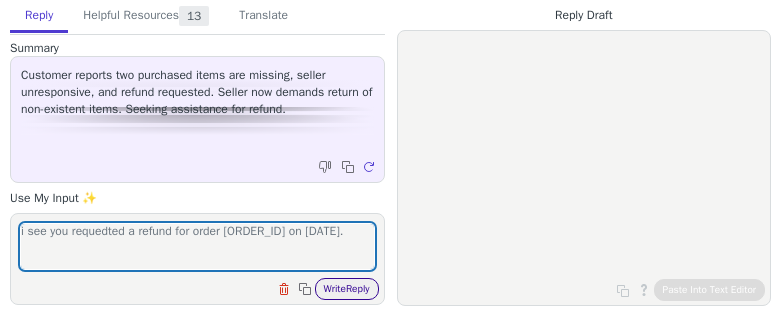 click on "Write  Reply" at bounding box center [347, 289] 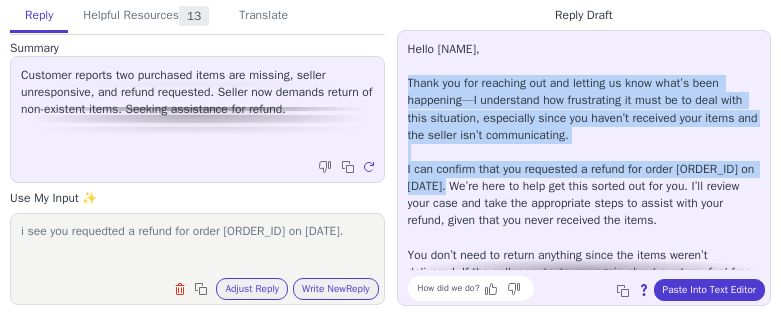 drag, startPoint x: 407, startPoint y: 81, endPoint x: 532, endPoint y: 183, distance: 161.33505 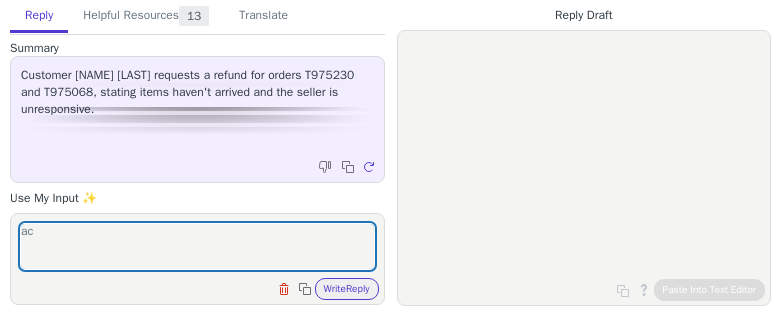 scroll, scrollTop: 0, scrollLeft: 0, axis: both 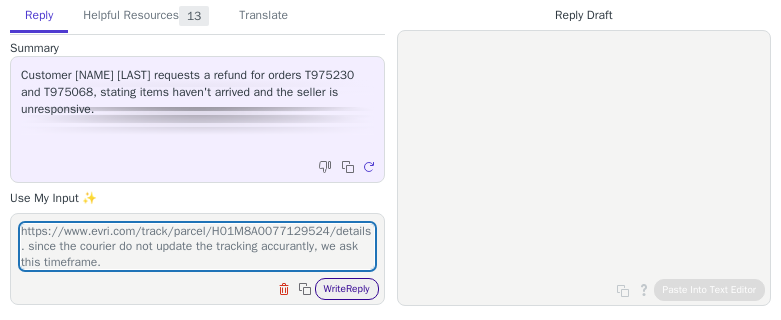 type on "according to our policy, we ask customers to allow 14 days for delivery. here is the tracking number: https://www.evri.com/track/parcel/H01M8A0077129524/details. since the courier do not update the tracking accurantly, we ask this timeframe." 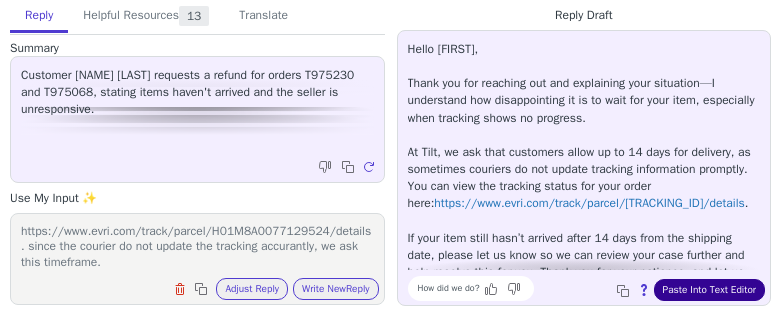click on "Paste Into Text Editor" at bounding box center (709, 290) 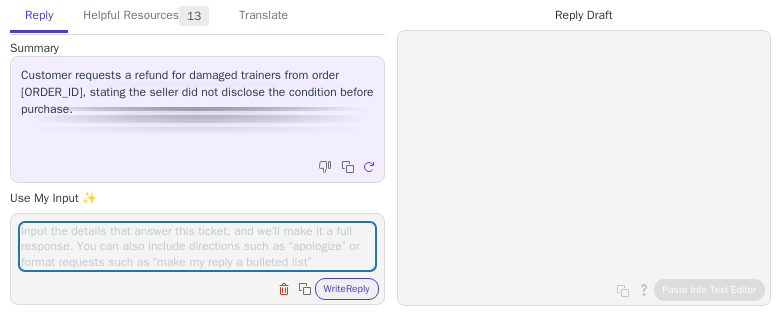 scroll, scrollTop: 0, scrollLeft: 0, axis: both 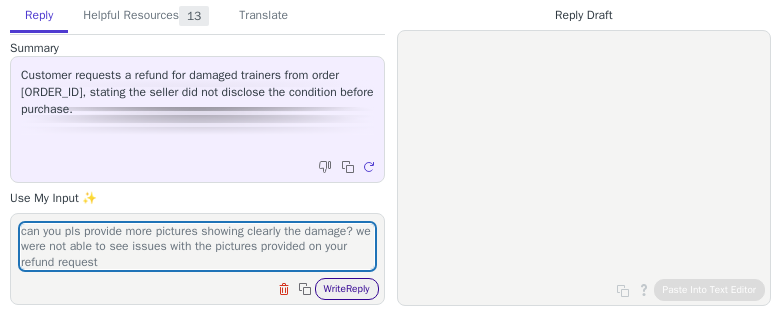 type on "can you pls provide more pictures showing clearly the damage? we were not able to see issues with the pictures provided on your refund request" 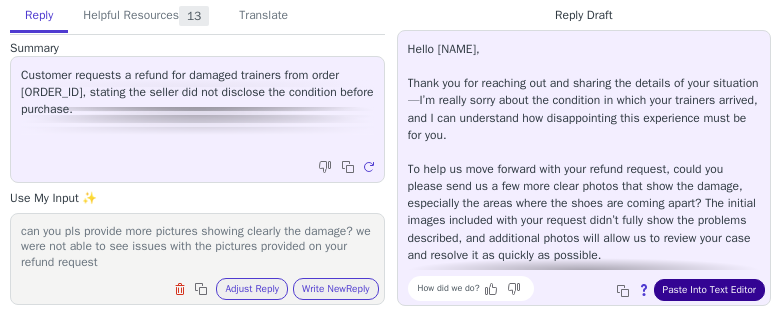 click on "Paste Into Text Editor" at bounding box center [709, 290] 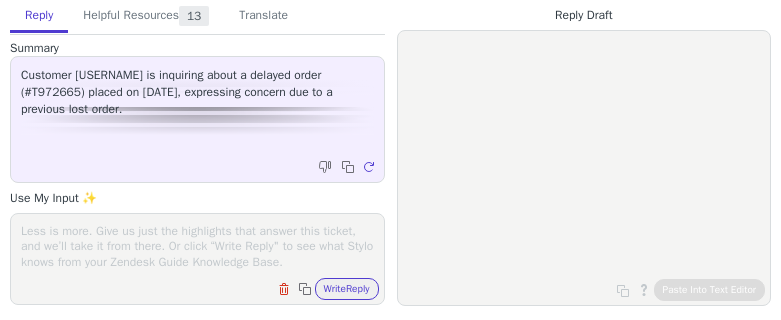scroll, scrollTop: 0, scrollLeft: 0, axis: both 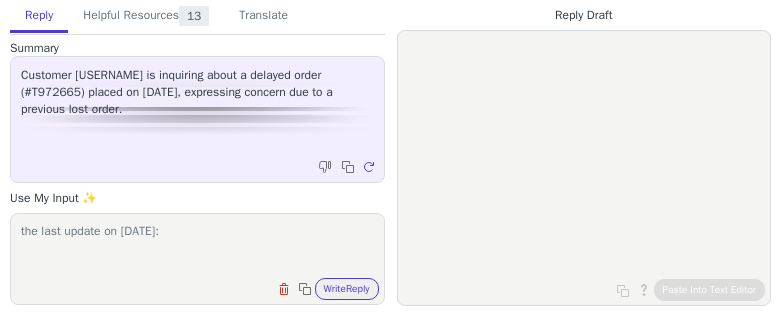 paste on "https://www.evri.com/track/parcel/H01M8A0077111375/details" 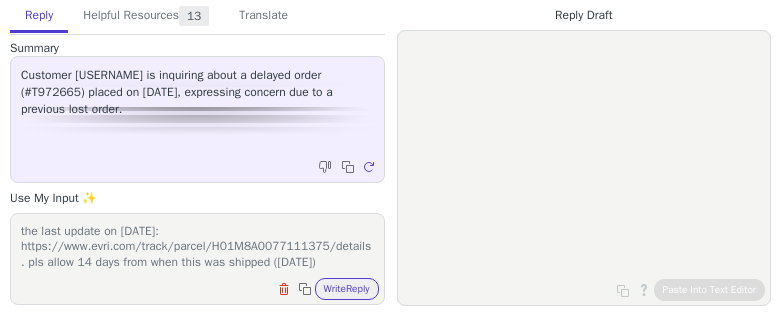 scroll, scrollTop: 15, scrollLeft: 0, axis: vertical 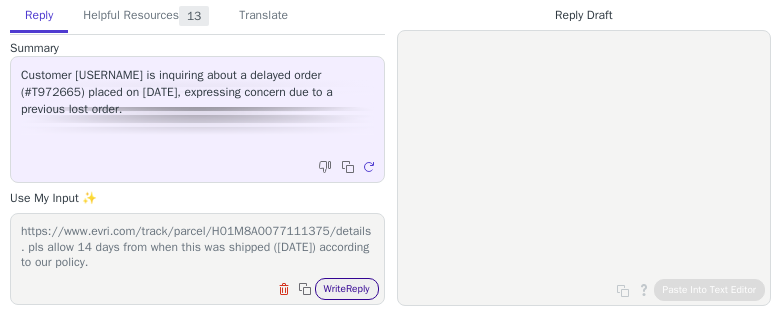 type on "the last update on [DATE]: https://www.evri.com/track/parcel/H01M8A0077111375/details. pls allow 14 days from when this was shipped ([DATE]) according to our policy." 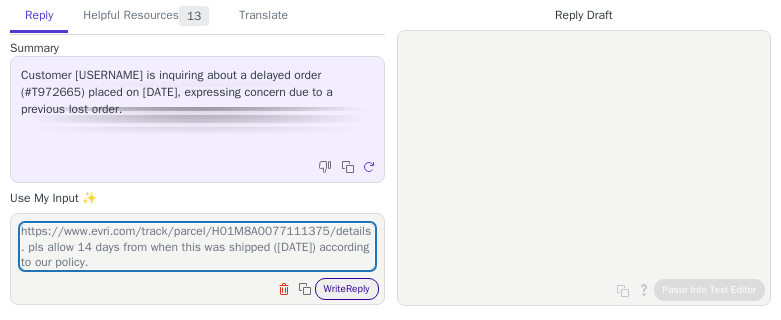 click on "Write  Reply" at bounding box center [347, 289] 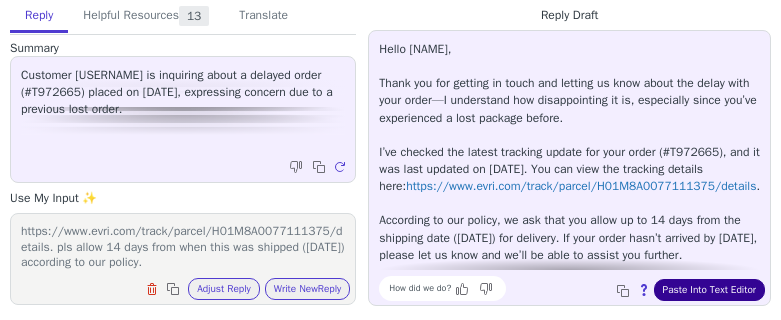 click on "Paste Into Text Editor" at bounding box center (709, 290) 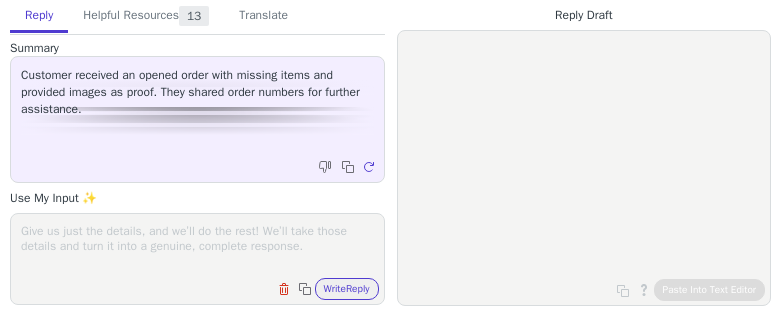 scroll, scrollTop: 0, scrollLeft: 0, axis: both 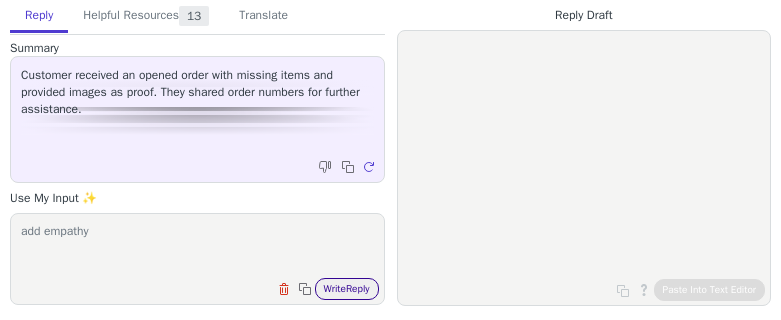 type on "add empathy" 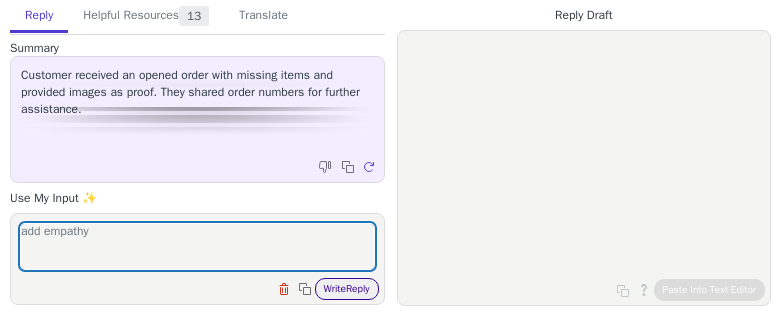 click on "Write  Reply" at bounding box center [347, 289] 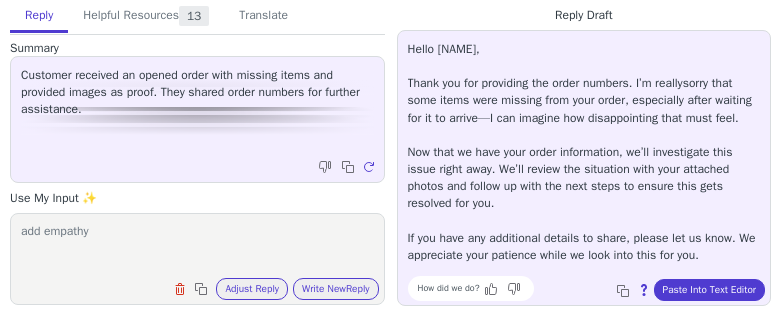 click on "Hello Simon, Thank you for providing the order numbers. I’m reallysorry that some items were missing from your order, especially after waiting for it to arrive—I can imagine how disappointing that must feel. Now that we have your order information, we’ll investigate this issue right away. We’ll review the situation with your attached photos and follow up with the next steps to ensure this gets resolved for you. If you have any additional details to share, please let us know. We appreciate your patience while we look into this for you." at bounding box center (584, 152) 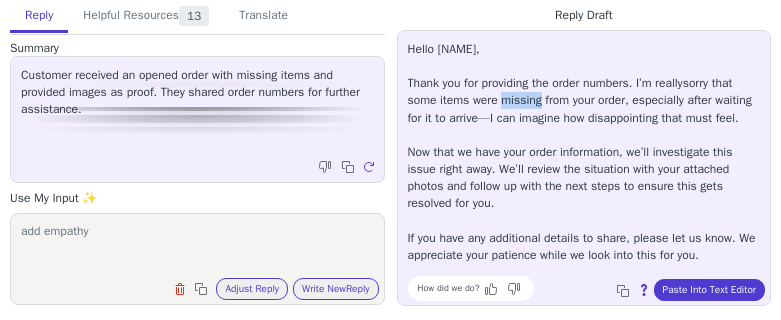 click on "Hello Simon, Thank you for providing the order numbers. I’m reallysorry that some items were missing from your order, especially after waiting for it to arrive—I can imagine how disappointing that must feel. Now that we have your order information, we’ll investigate this issue right away. We’ll review the situation with your attached photos and follow up with the next steps to ensure this gets resolved for you. If you have any additional details to share, please let us know. We appreciate your patience while we look into this for you." at bounding box center [584, 152] 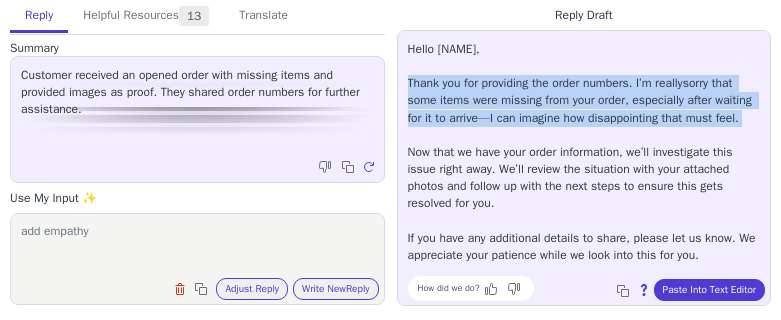 click on "Hello Simon, Thank you for providing the order numbers. I’m reallysorry that some items were missing from your order, especially after waiting for it to arrive—I can imagine how disappointing that must feel. Now that we have your order information, we’ll investigate this issue right away. We’ll review the situation with your attached photos and follow up with the next steps to ensure this gets resolved for you. If you have any additional details to share, please let us know. We appreciate your patience while we look into this for you." at bounding box center (584, 152) 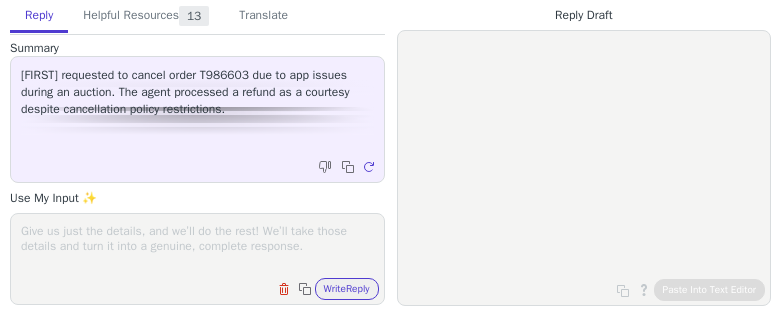 scroll, scrollTop: 0, scrollLeft: 0, axis: both 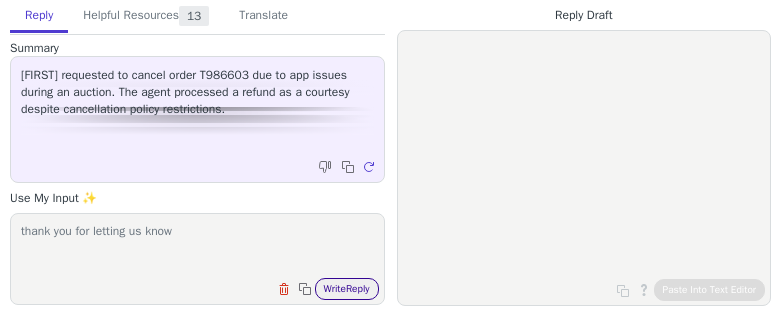 type on "thank you for letting us know" 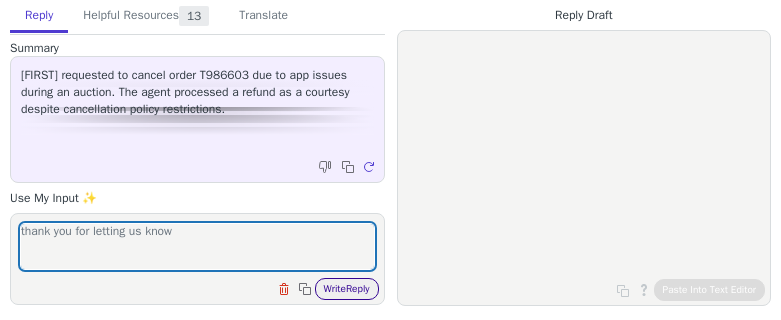 click on "Write  Reply" at bounding box center (347, 289) 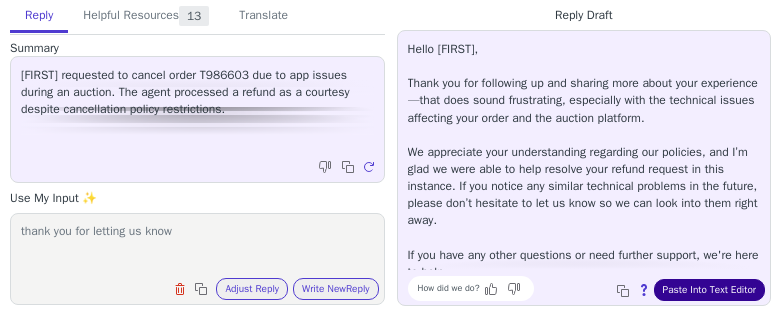 click on "Paste Into Text Editor" at bounding box center (709, 290) 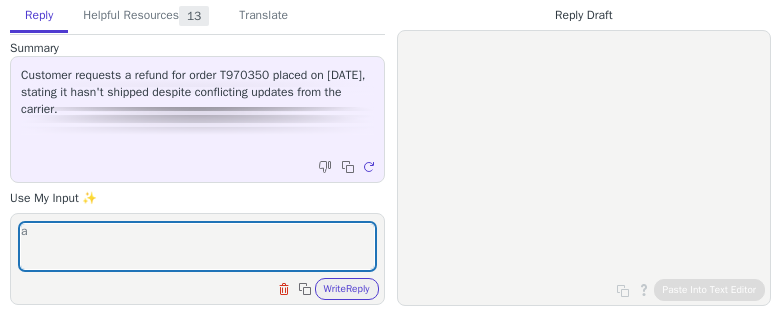 scroll, scrollTop: 0, scrollLeft: 0, axis: both 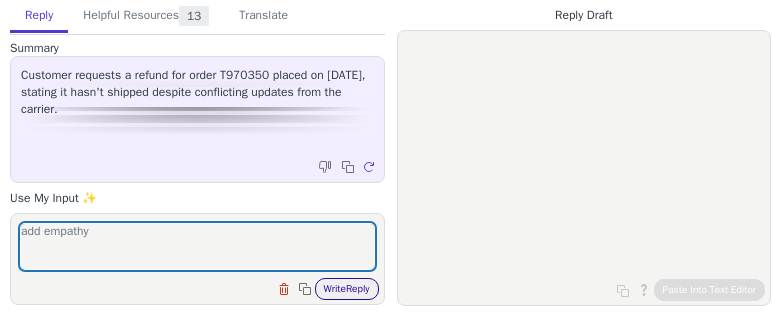 type on "add empathy" 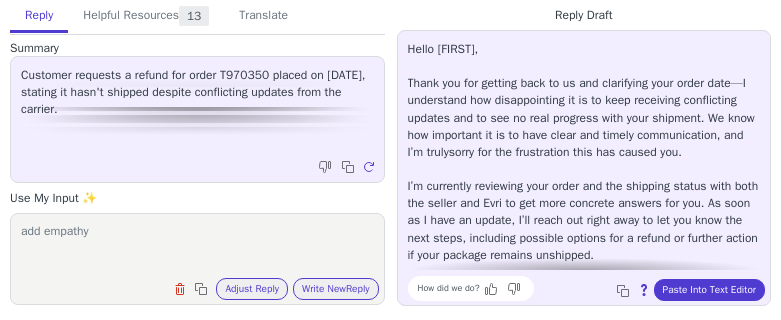 click on "Hello [FIRST], Thank you for getting back to us and clarifying your order date—I understand how disappointing it is to keep receiving conflicting updates and to see no real progress with your shipment. We know how important it is to have clear and timely communication, and I’m trulysorry for the frustration this has caused you. I’m currently reviewing your order and the shipping status with both the seller and Evri to get more concrete answers for you. As soon as I have an update, I’ll reach out right away to let you know the next steps, including possible options for a refund or further action if your package remains unshipped. Thank you again for your patience while we work to resolve this. If you have any other information or questions in the meantime, please let us know." at bounding box center [584, 186] 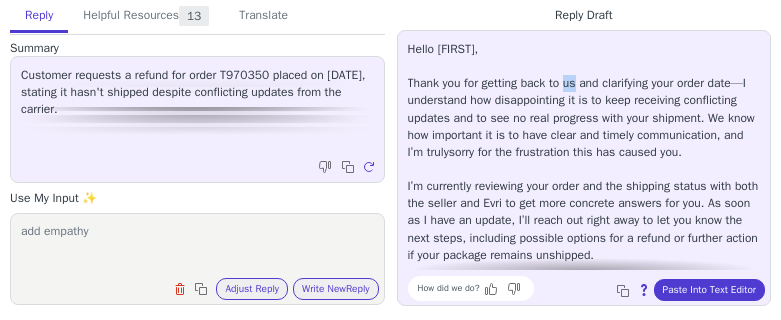 click on "Hello [FIRST], Thank you for getting back to us and clarifying your order date—I understand how disappointing it is to keep receiving conflicting updates and to see no real progress with your shipment. We know how important it is to have clear and timely communication, and I’m trulysorry for the frustration this has caused you. I’m currently reviewing your order and the shipping status with both the seller and Evri to get more concrete answers for you. As soon as I have an update, I’ll reach out right away to let you know the next steps, including possible options for a refund or further action if your package remains unshipped. Thank you again for your patience while we work to resolve this. If you have any other information or questions in the meantime, please let us know." at bounding box center [584, 186] 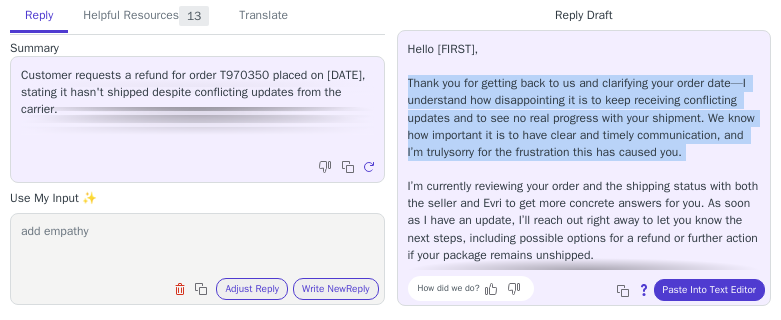 click on "Hello [FIRST], Thank you for getting back to us and clarifying your order date—I understand how disappointing it is to keep receiving conflicting updates and to see no real progress with your shipment. We know how important it is to have clear and timely communication, and I’m trulysorry for the frustration this has caused you. I’m currently reviewing your order and the shipping status with both the seller and Evri to get more concrete answers for you. As soon as I have an update, I’ll reach out right away to let you know the next steps, including possible options for a refund or further action if your package remains unshipped. Thank you again for your patience while we work to resolve this. If you have any other information or questions in the meantime, please let us know." at bounding box center (584, 186) 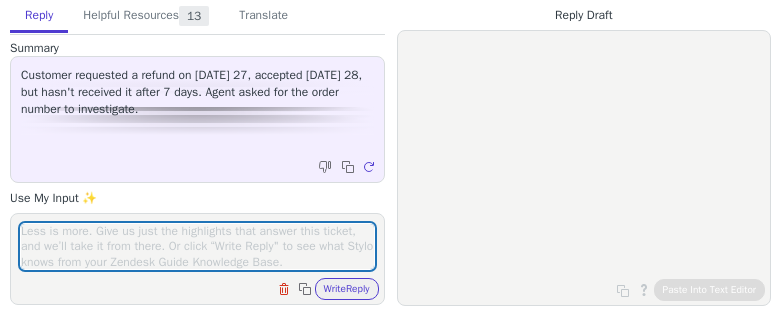 scroll, scrollTop: 0, scrollLeft: 0, axis: both 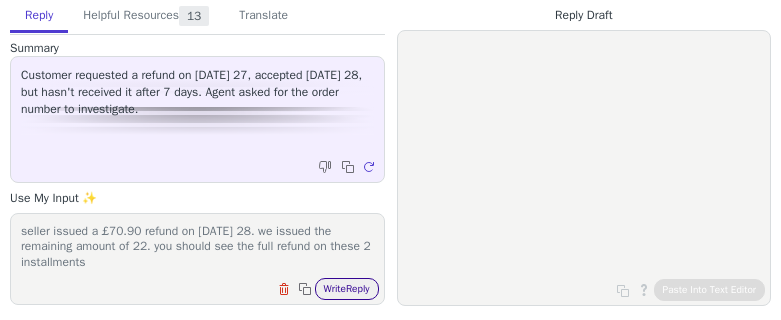type on "seller issued a £70.90 refund on [DATE] 28. we issued the remaining amount of 22. you should see the full refund on these 2 installments" 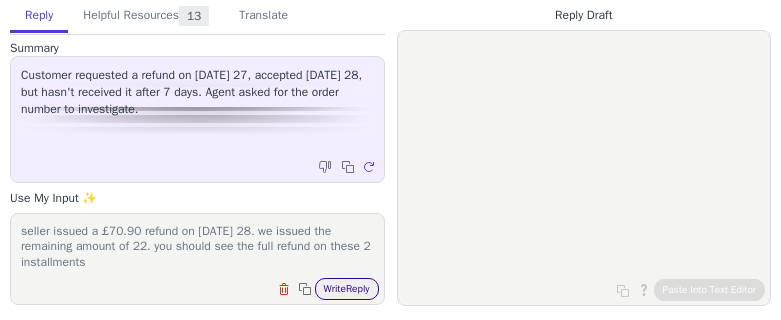 click on "Write  Reply" at bounding box center (347, 289) 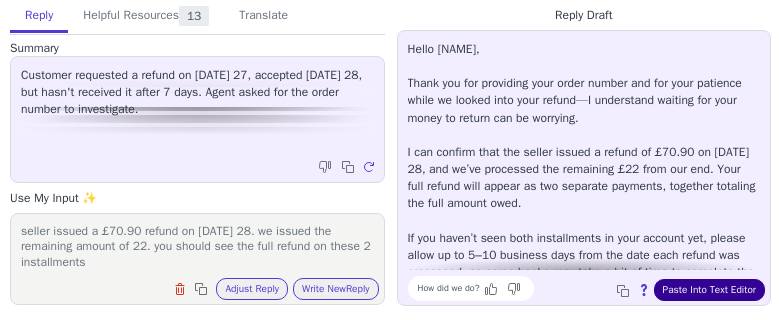 click on "Paste Into Text Editor" at bounding box center (709, 290) 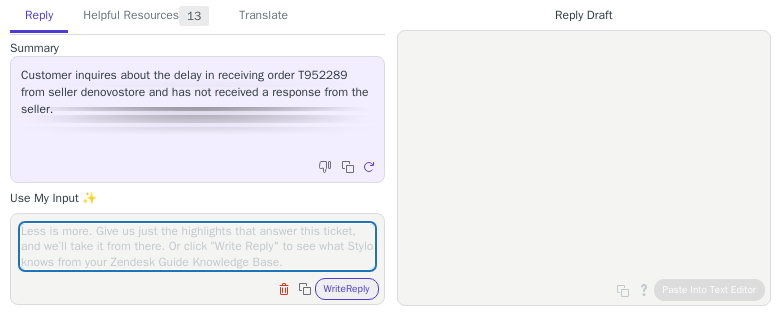scroll, scrollTop: 0, scrollLeft: 0, axis: both 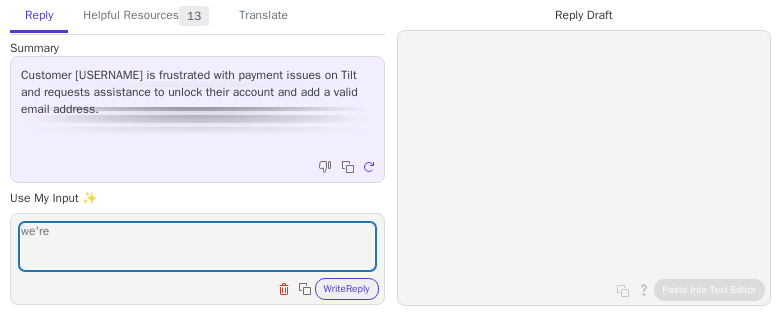 type on "we're" 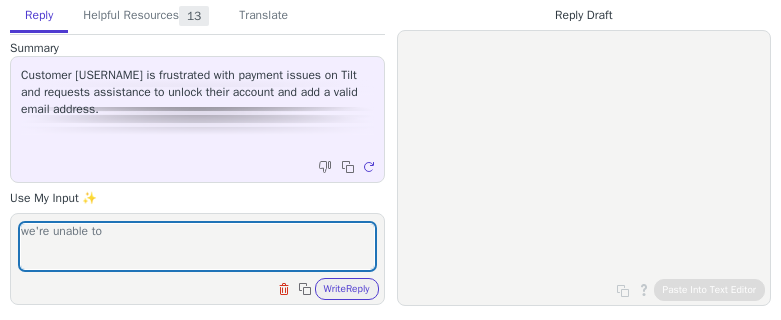 click on "we're unable to" at bounding box center [197, 246] 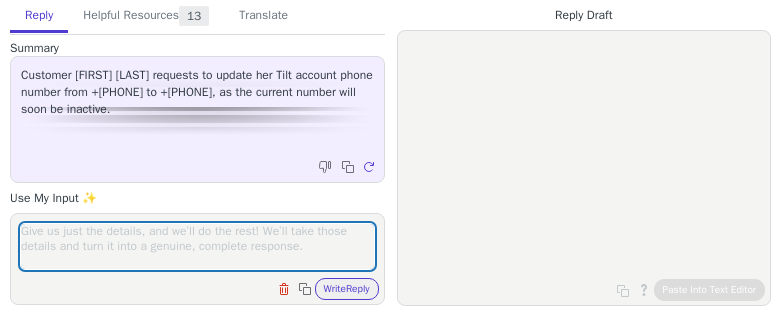 scroll, scrollTop: 0, scrollLeft: 0, axis: both 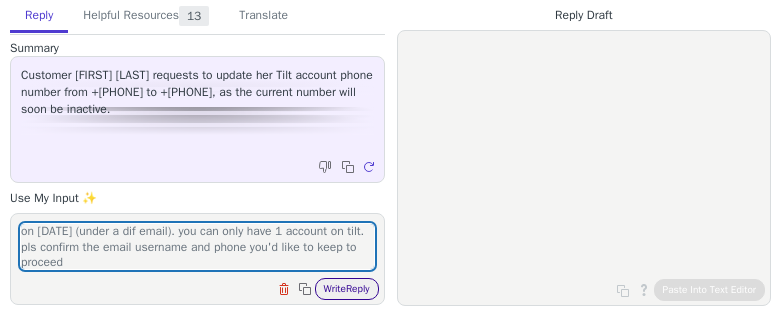 type on "this number [PHONE] is associated to another tilt account created on [DATE] (under a dif email). you can only have 1 account on tilt. pls confirm the email username and phone you'd like to keep to proceed" 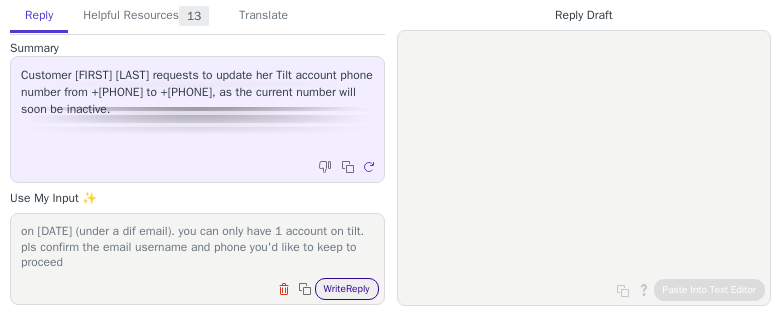 click on "Write  Reply" at bounding box center (347, 289) 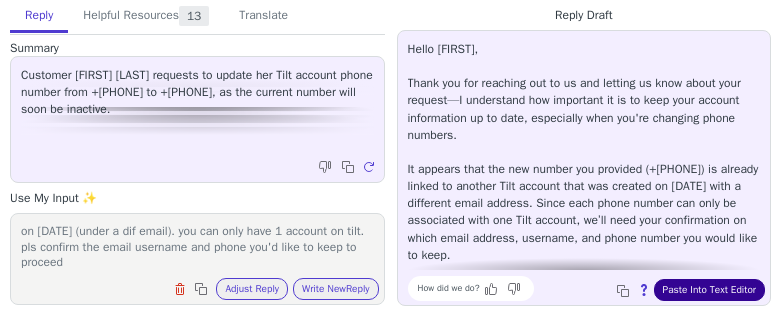 click on "Paste Into Text Editor" at bounding box center (709, 290) 